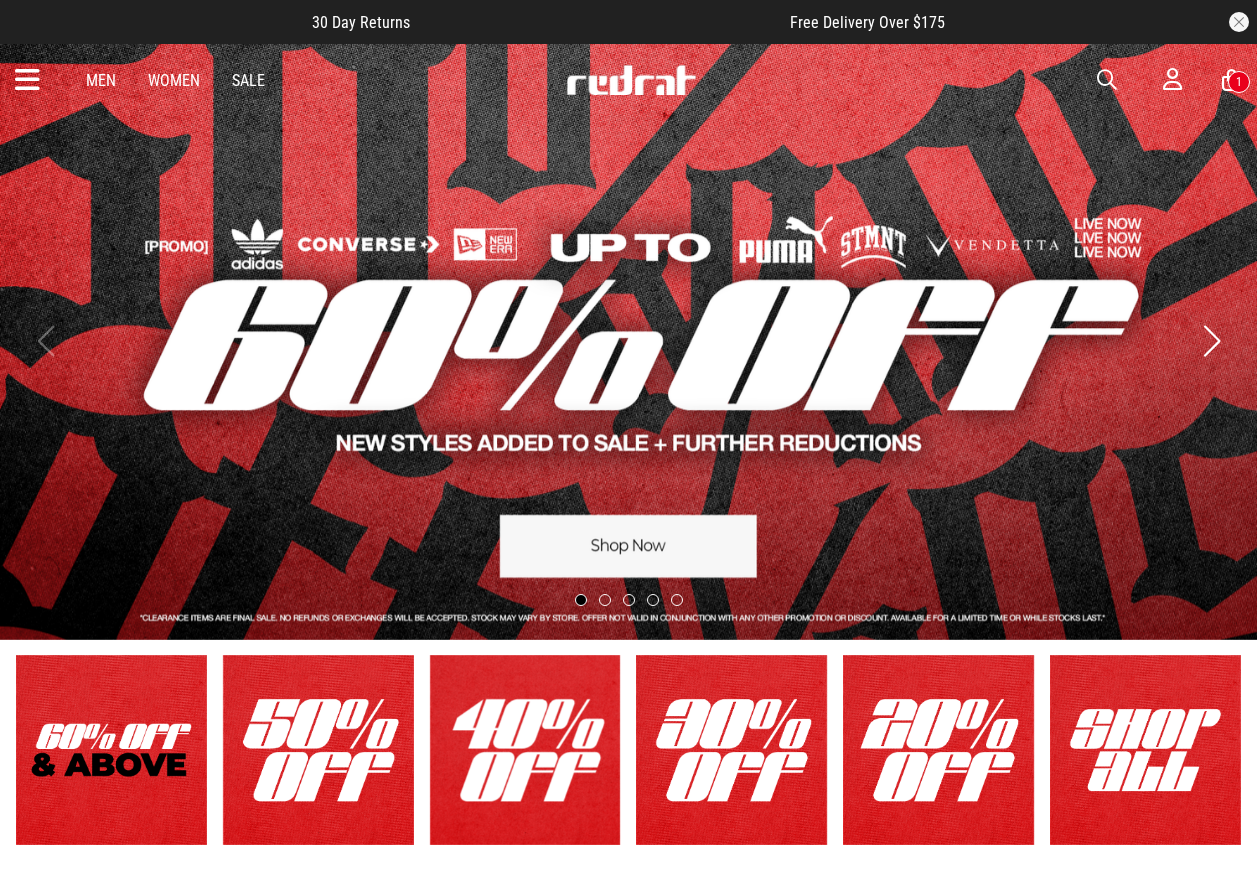 scroll, scrollTop: 0, scrollLeft: 0, axis: both 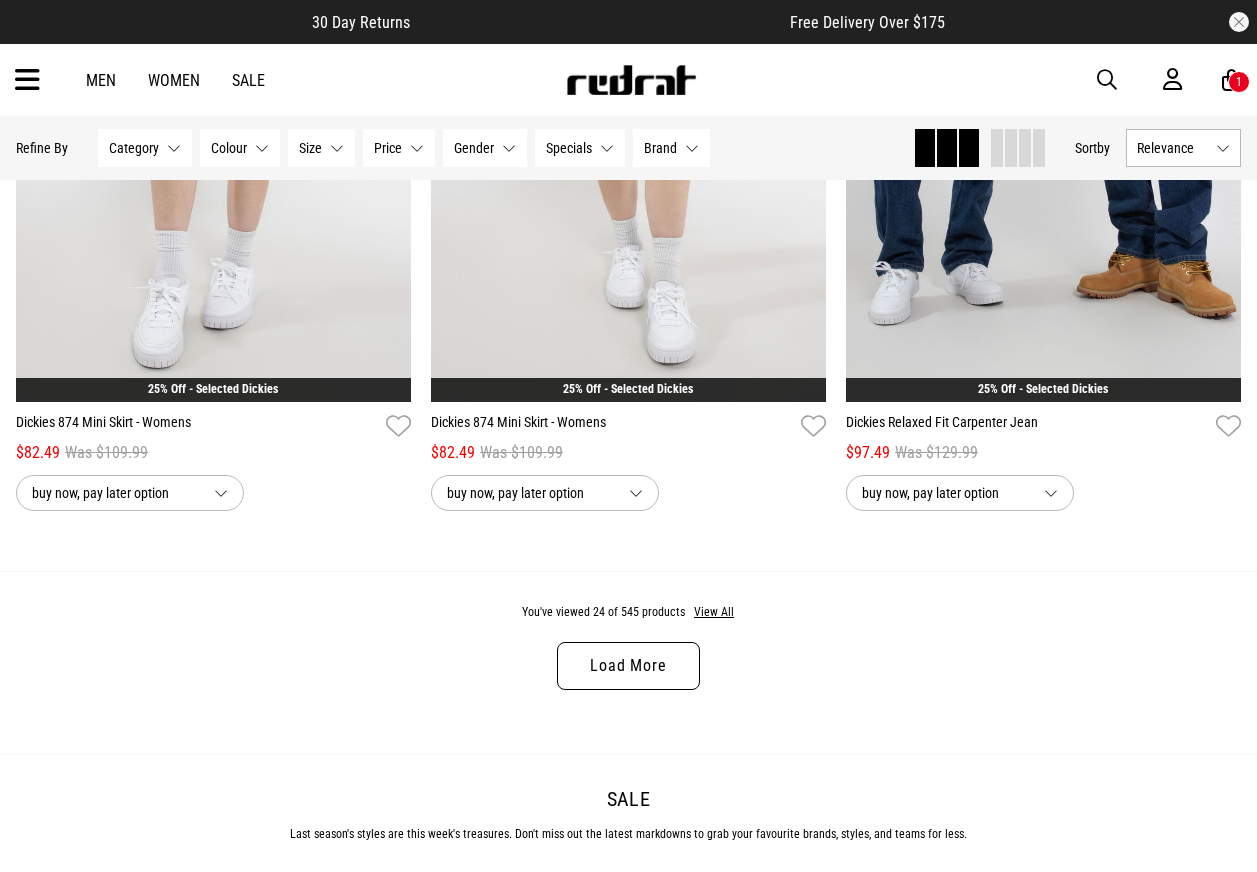click at bounding box center (1107, 80) 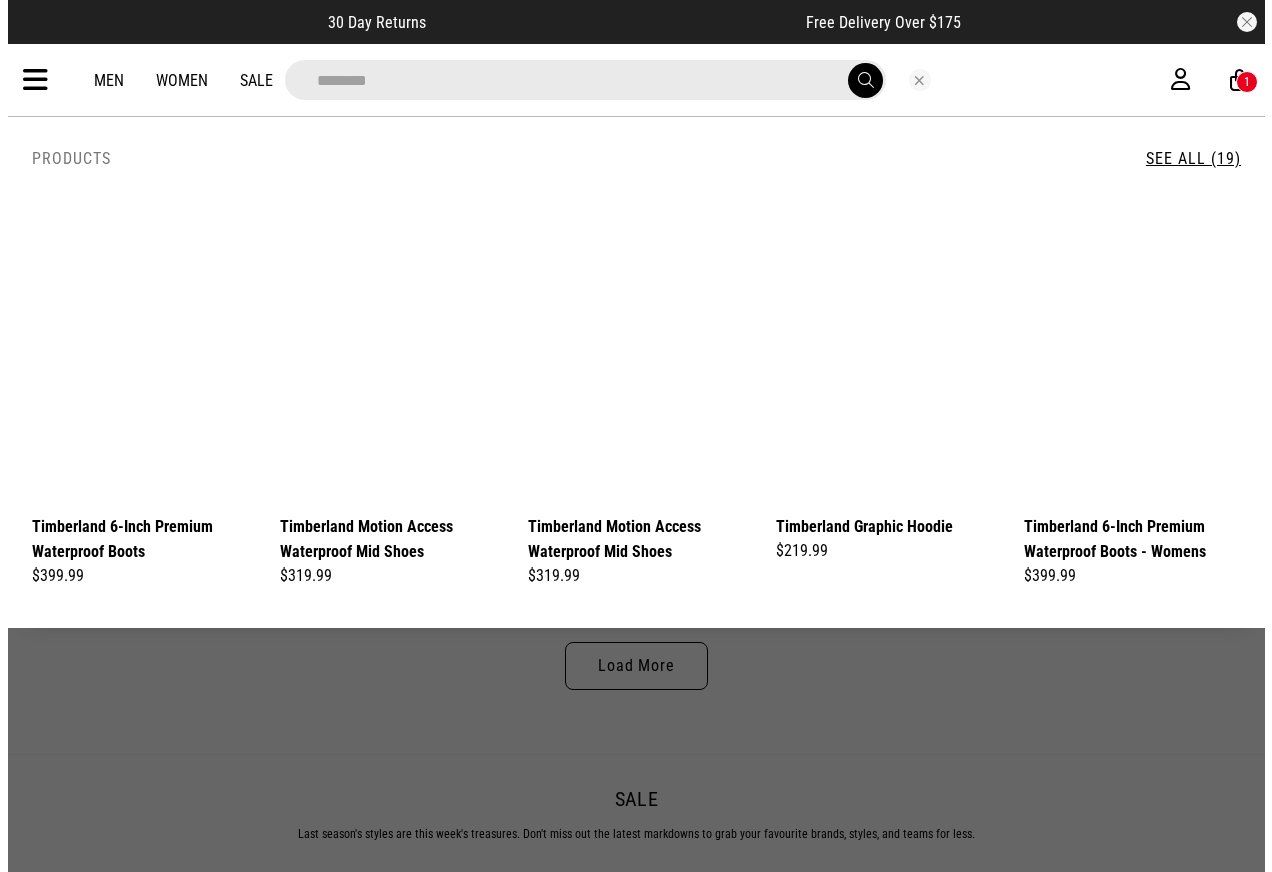 scroll, scrollTop: 5467, scrollLeft: 0, axis: vertical 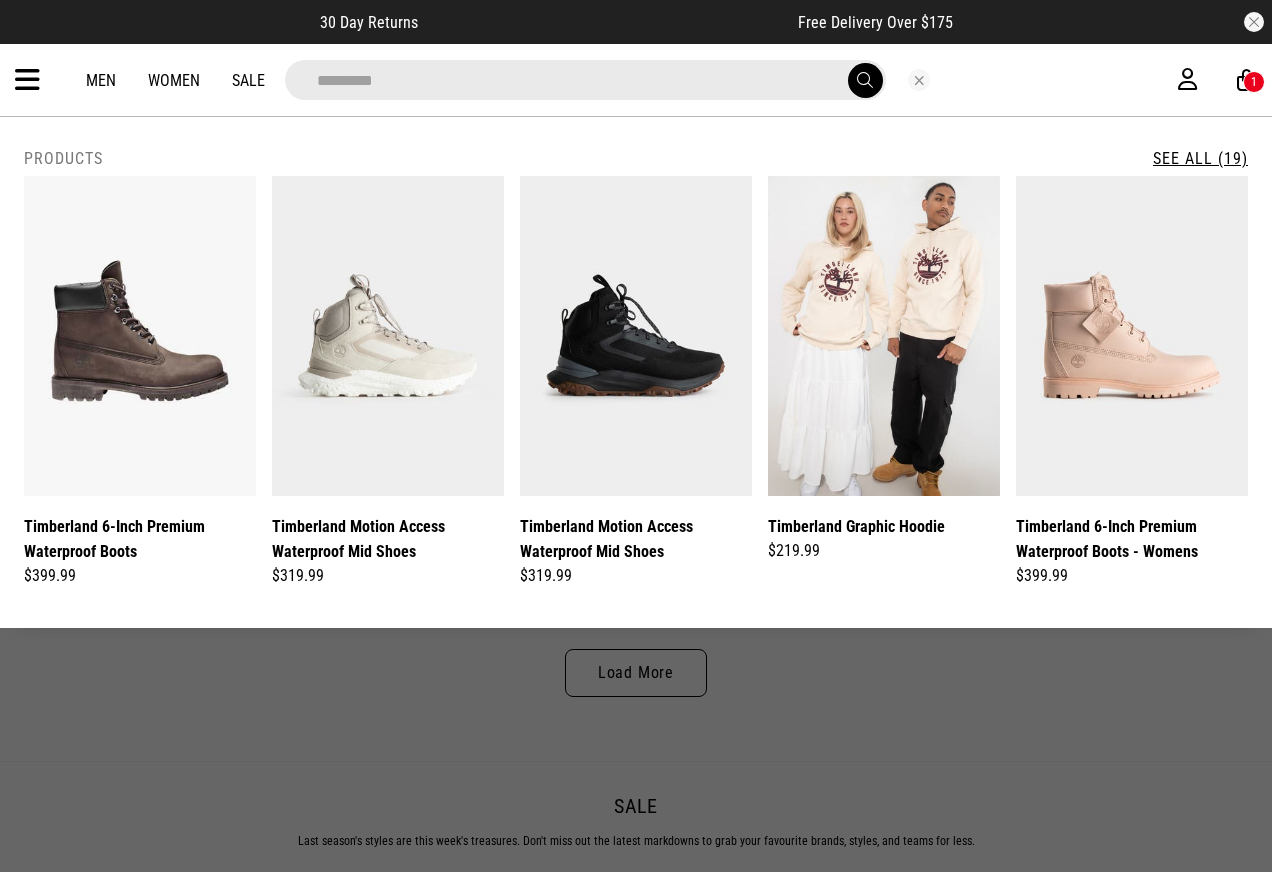 type on "*********" 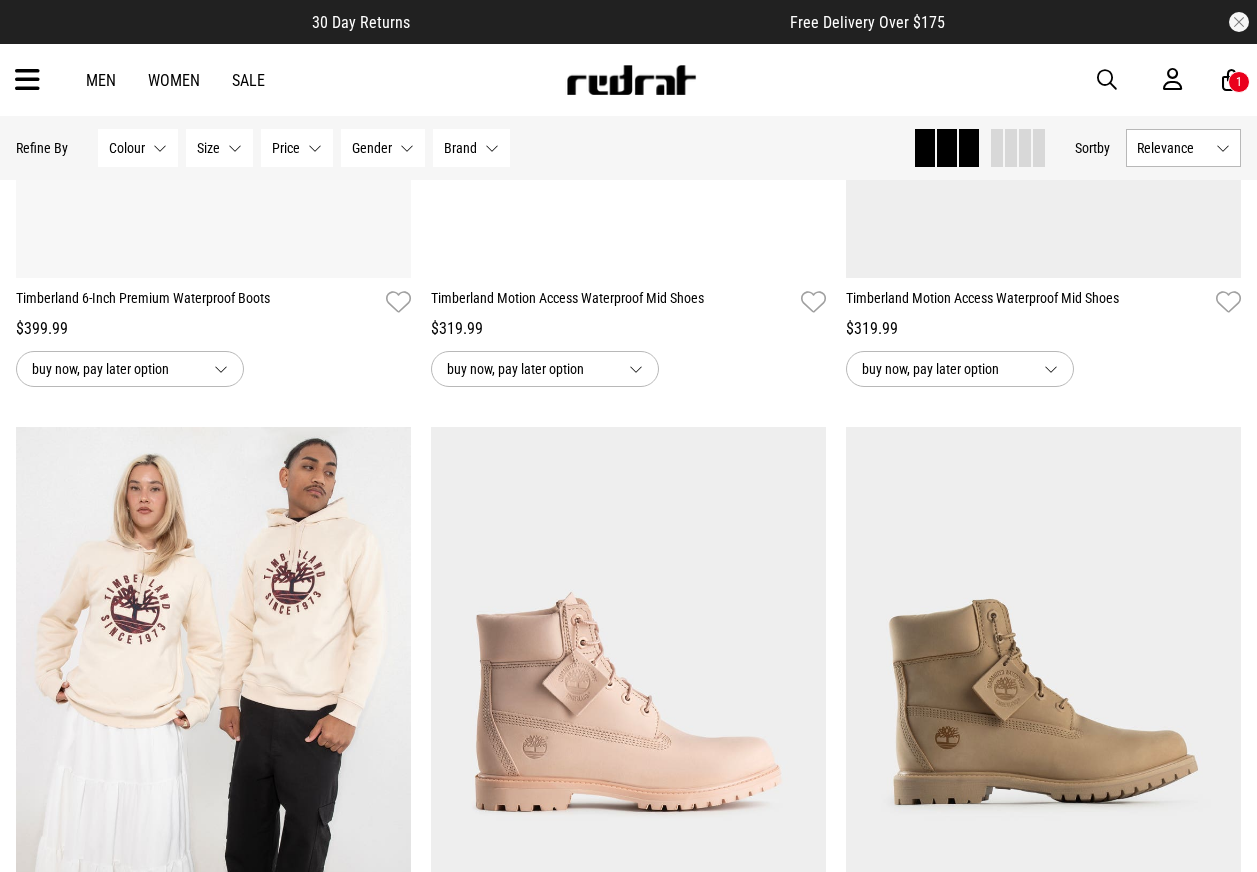 scroll, scrollTop: 600, scrollLeft: 0, axis: vertical 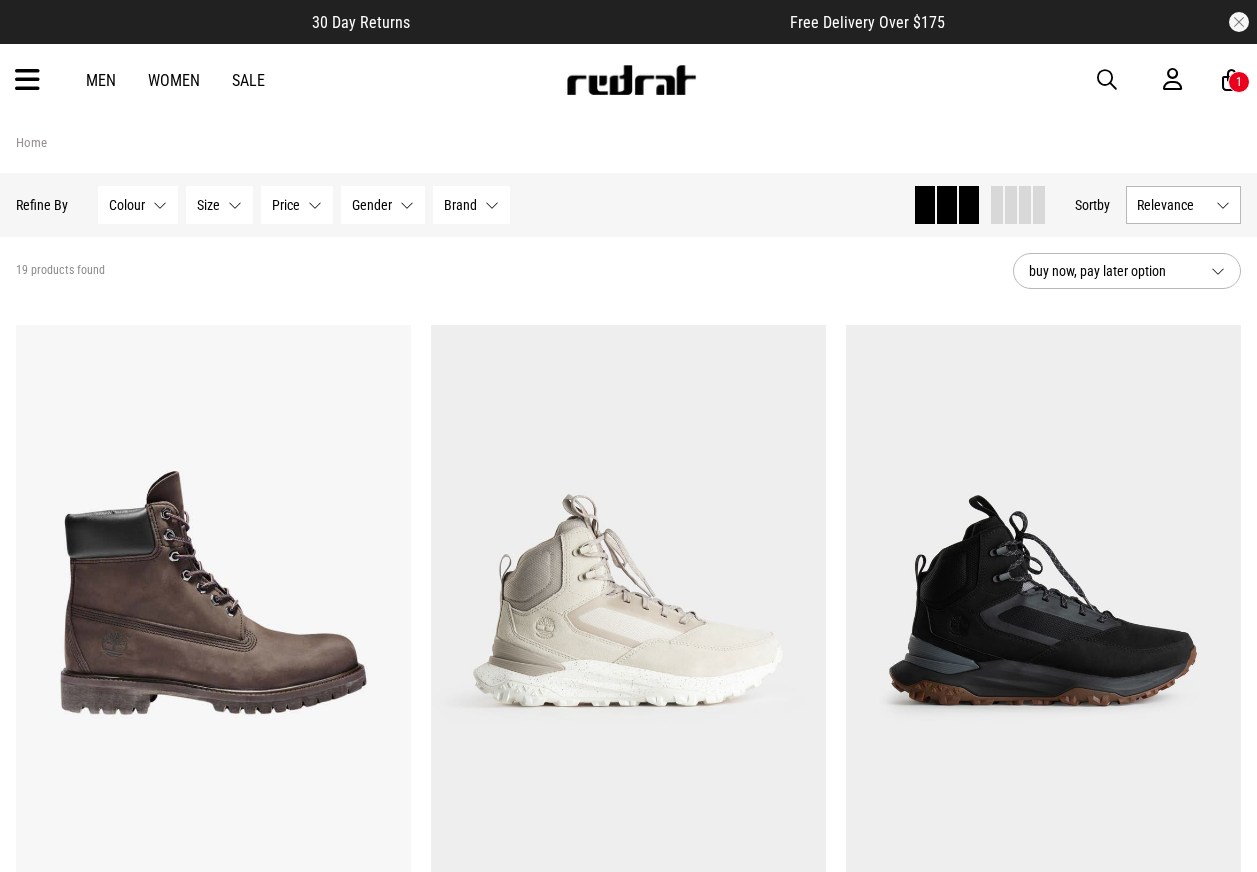click on "Men   Women   Sale     Sign in     New       Back         Footwear       Back         Mens       Back         Womens       Back         Youth & Kids       Back         Jewellery       Back         Headwear       Back         Accessories       Back         Deals       Back         Sale   UP TO 60% OFF
Shop by Brand
adidas
Converse
New Era
See all brands     Gift Cards   Find a Store   Delivery   Returns & Exchanges   FAQ   Contact Us
Payment Options Only at Red Rat
Let's keep in touch
Back
1" at bounding box center [628, 80] 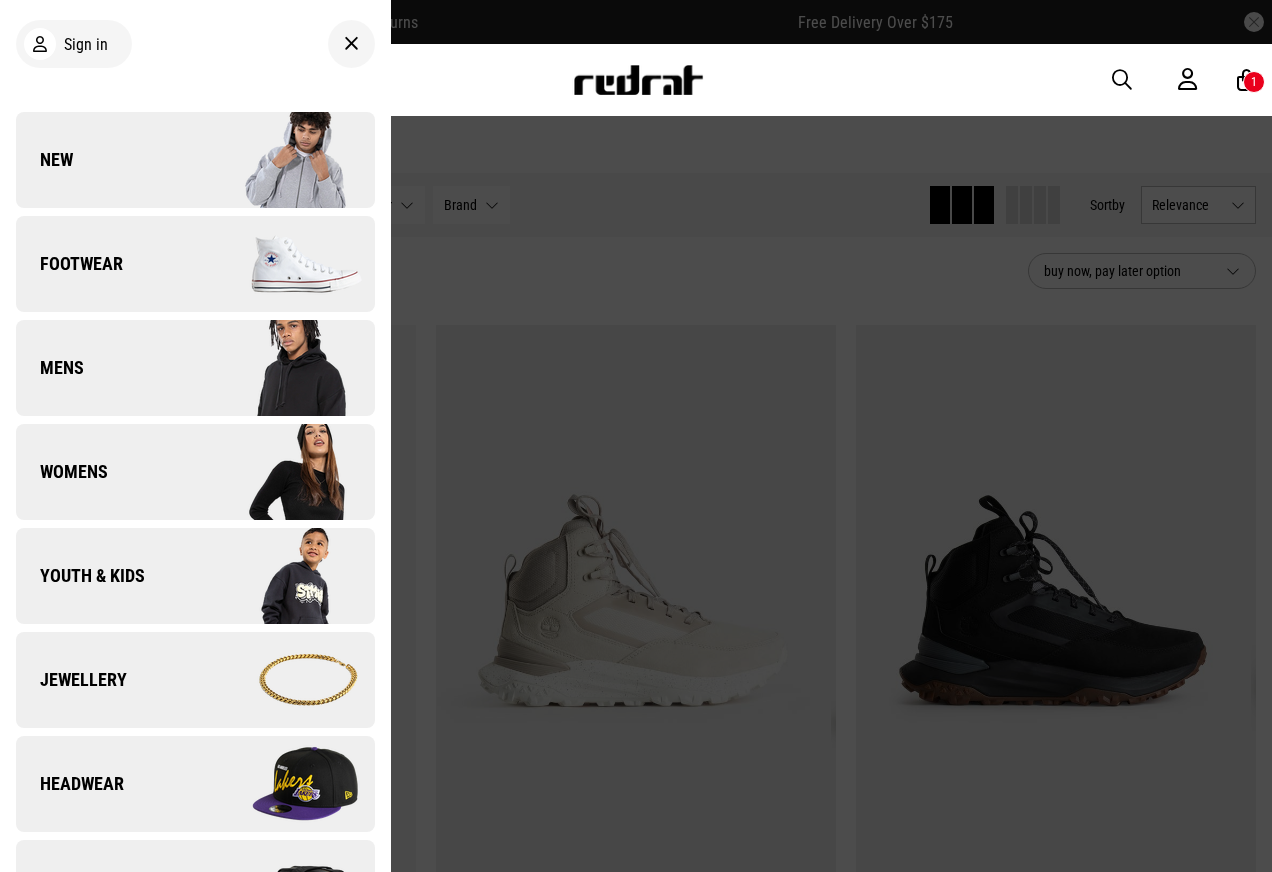 click at bounding box center (284, 264) 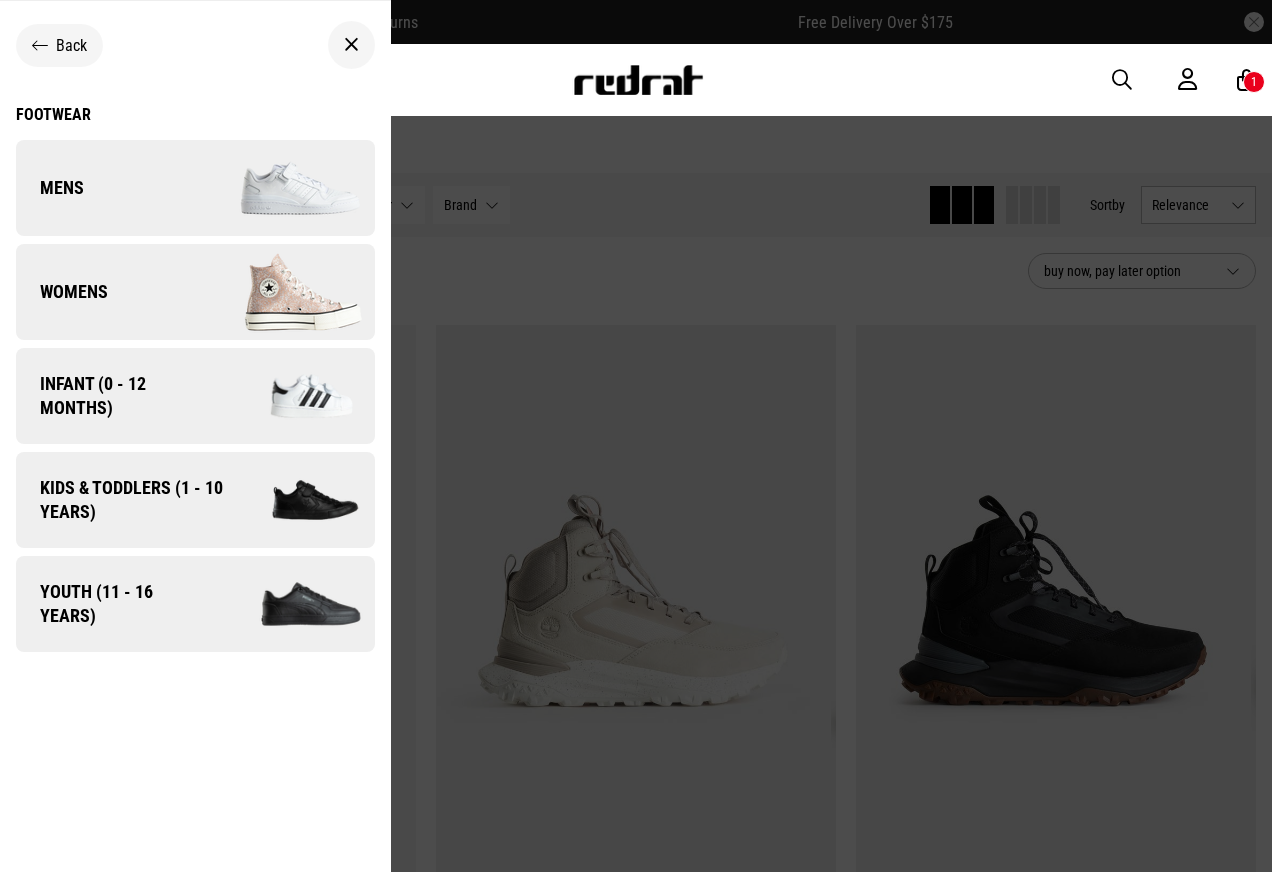 click on "Womens" at bounding box center (195, 292) 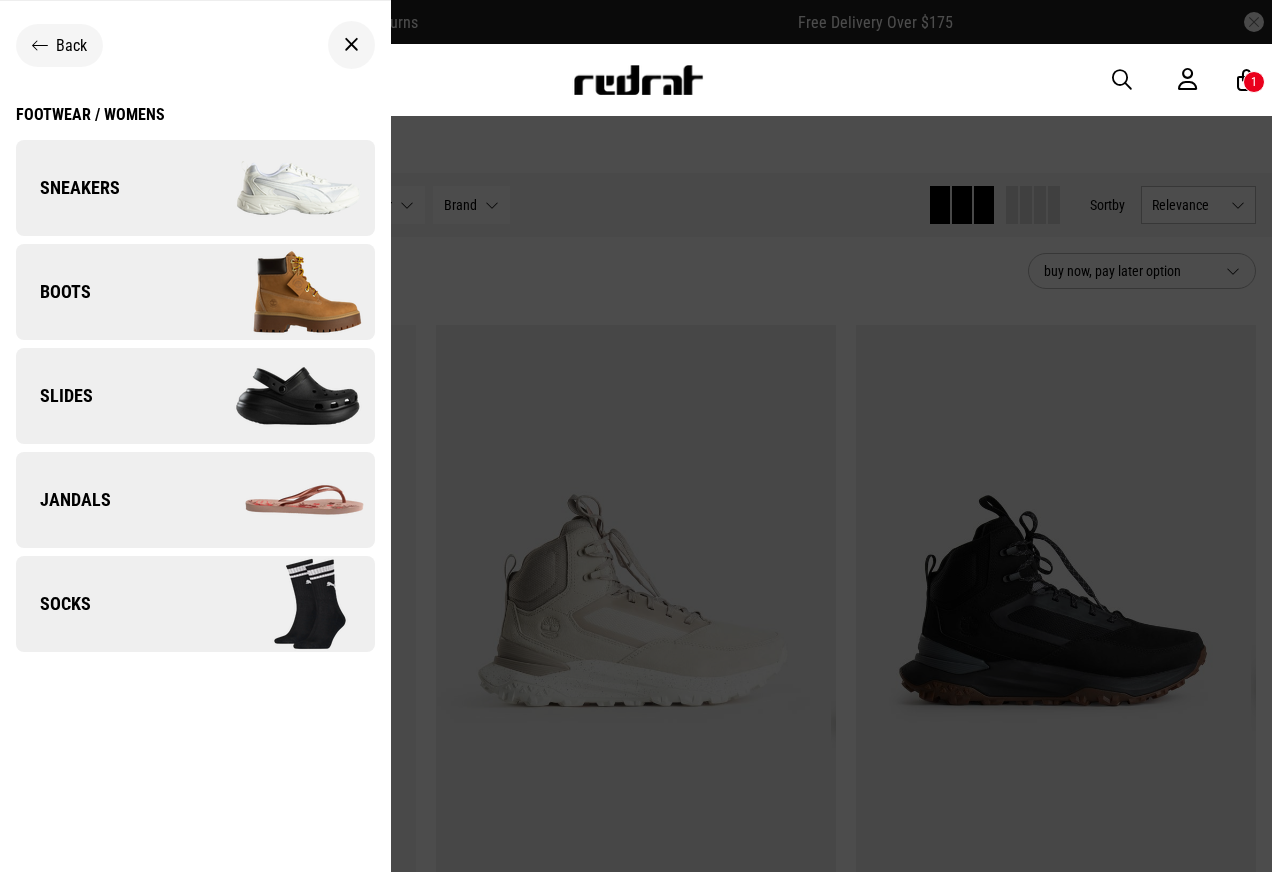 click at bounding box center (284, 188) 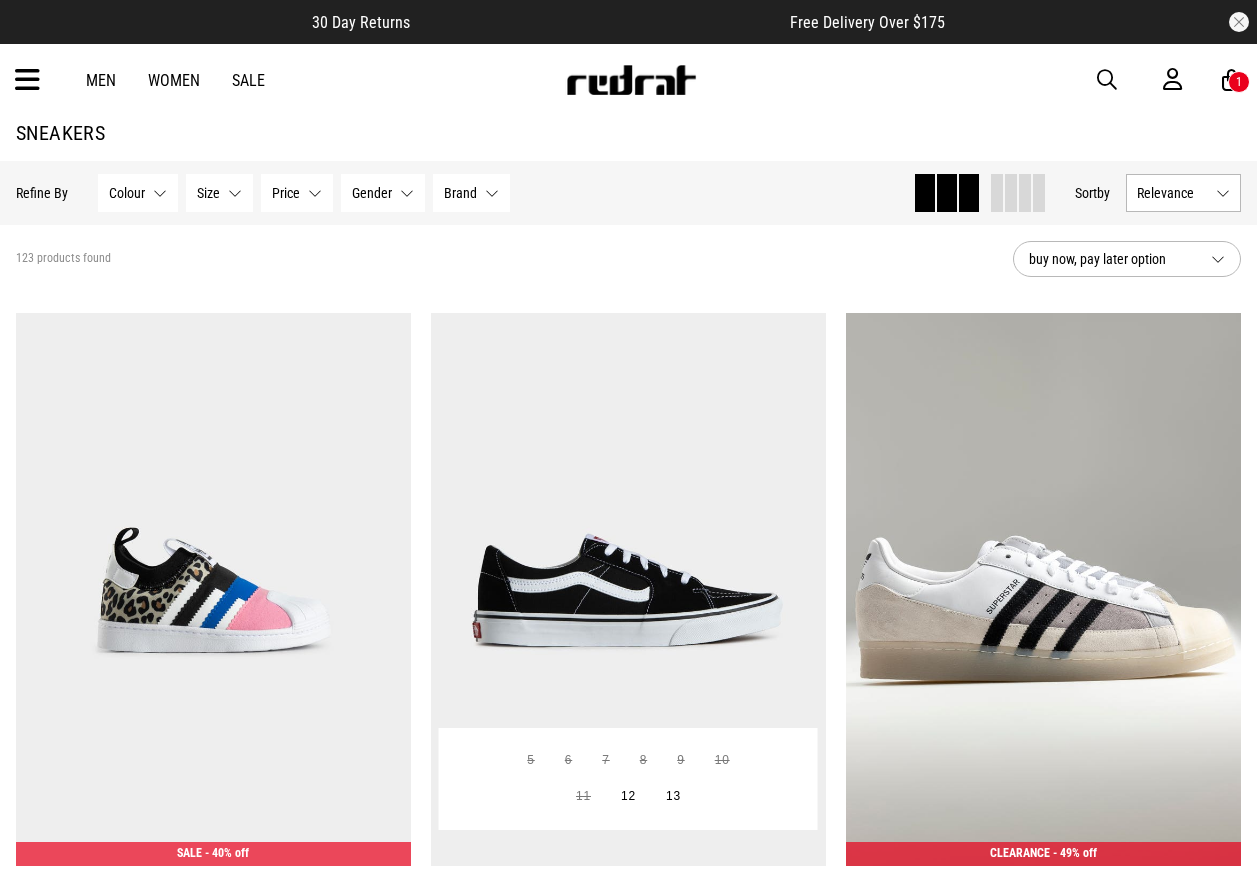scroll, scrollTop: 179, scrollLeft: 0, axis: vertical 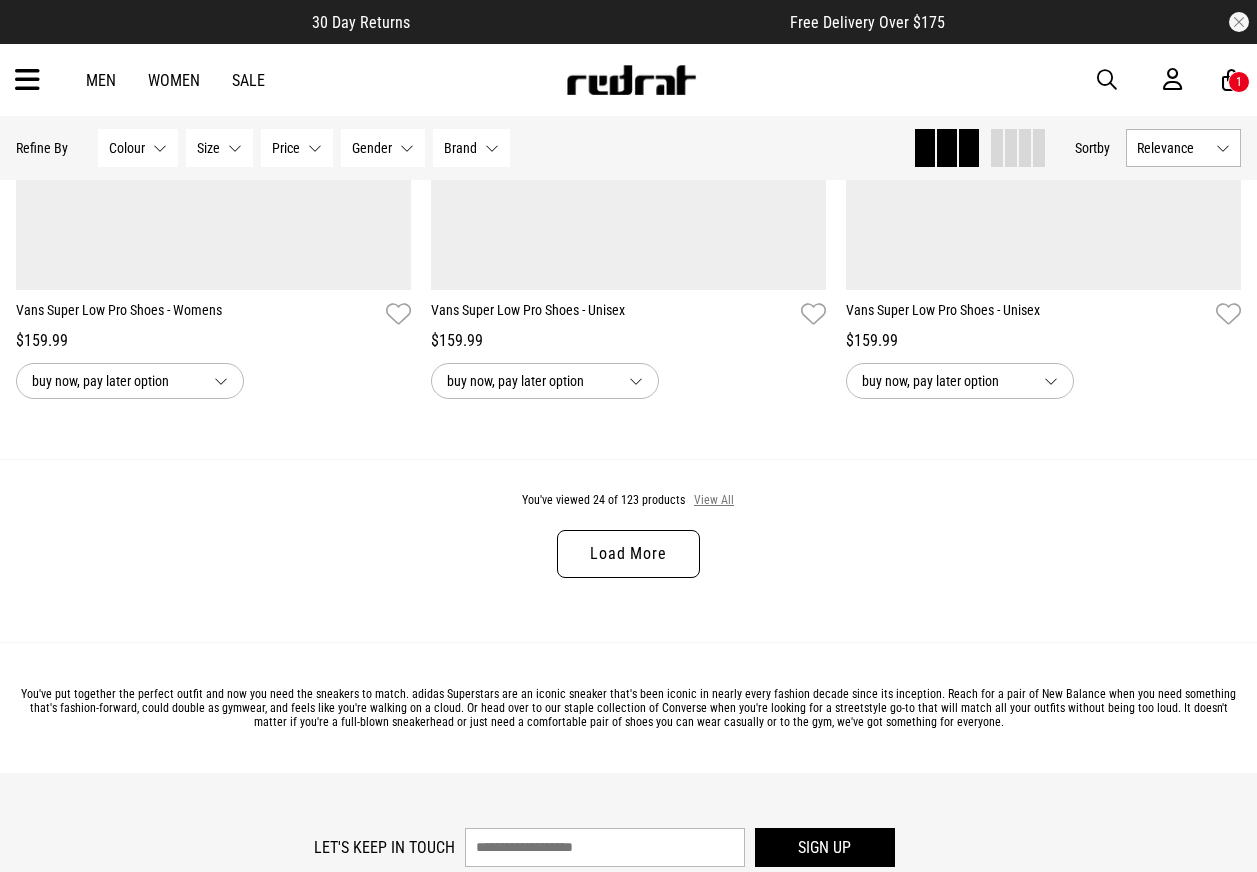 click on "View All" at bounding box center [714, 501] 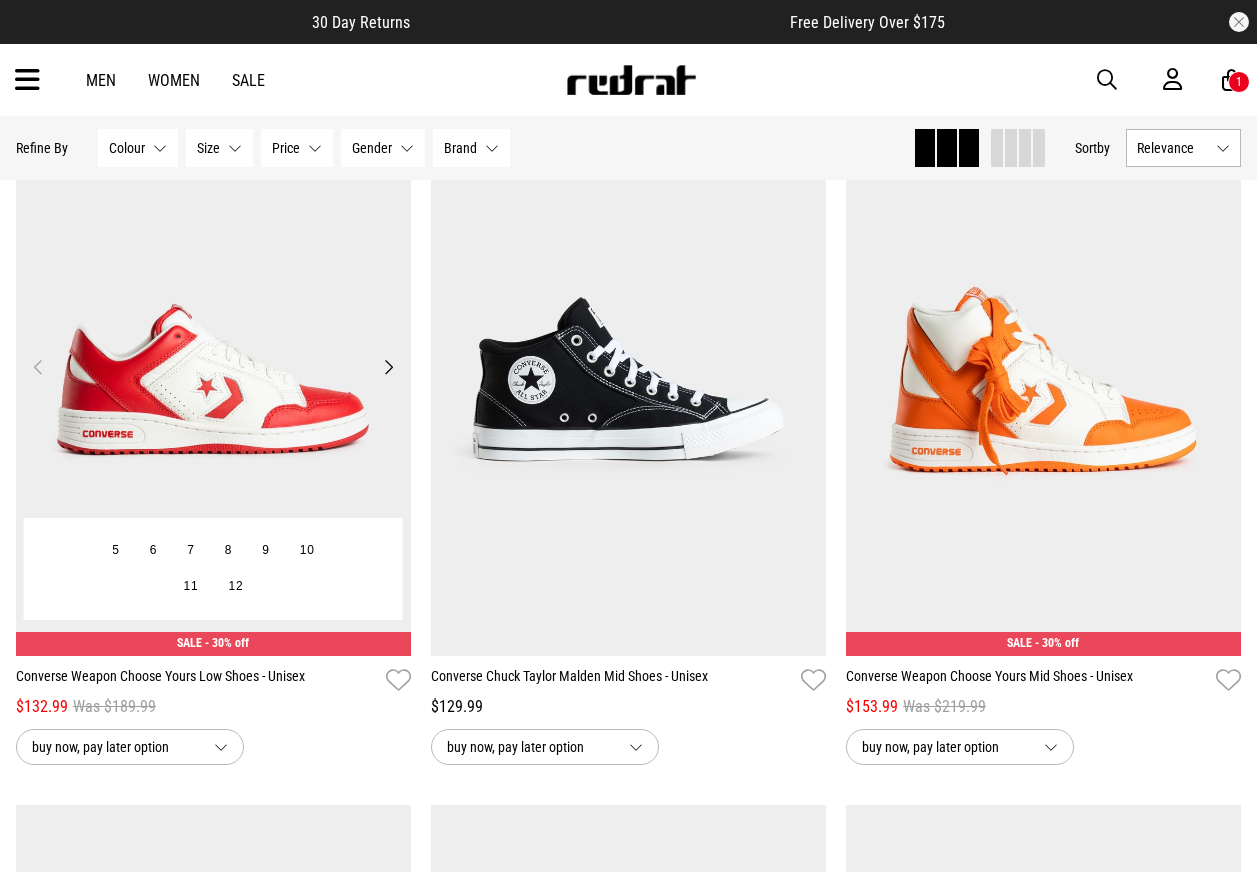 scroll, scrollTop: 9830, scrollLeft: 0, axis: vertical 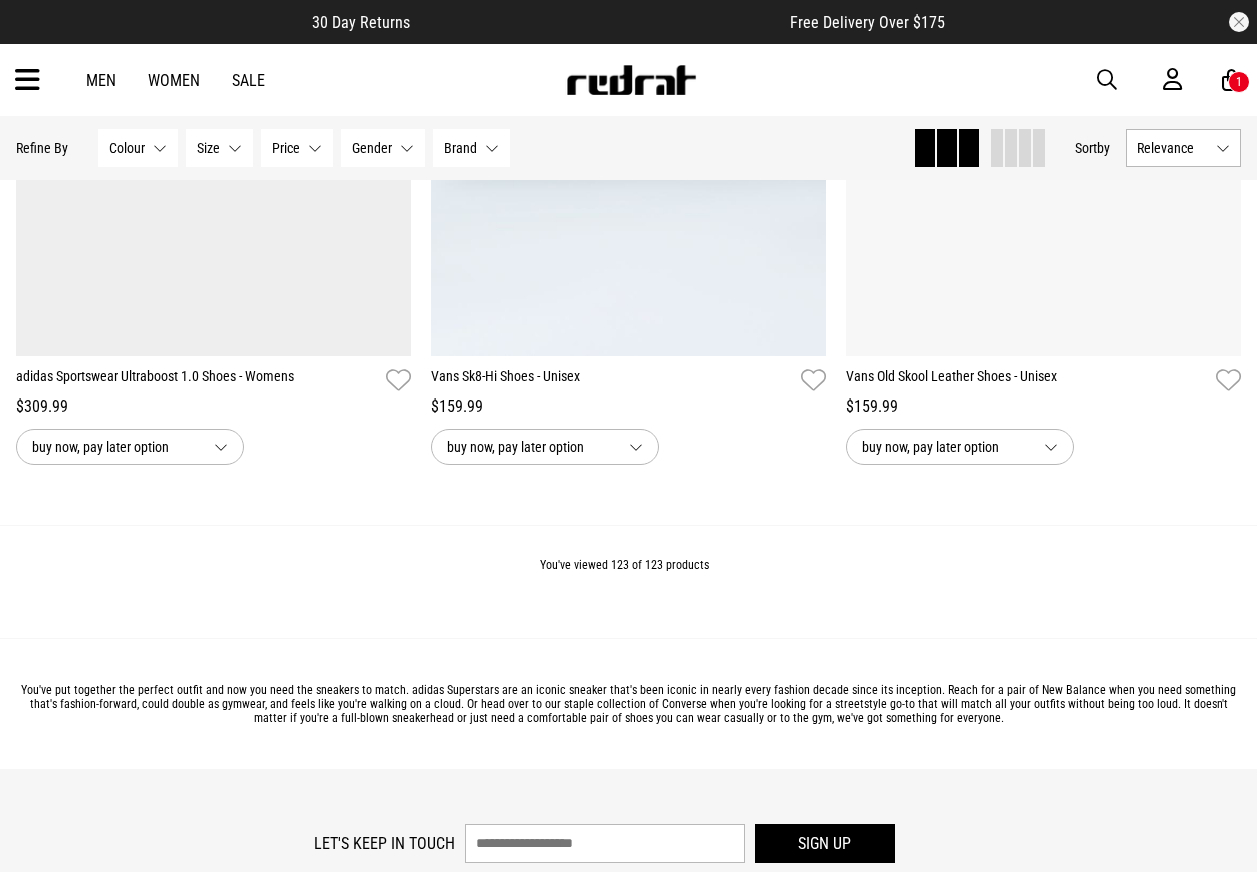 click at bounding box center (27, 80) 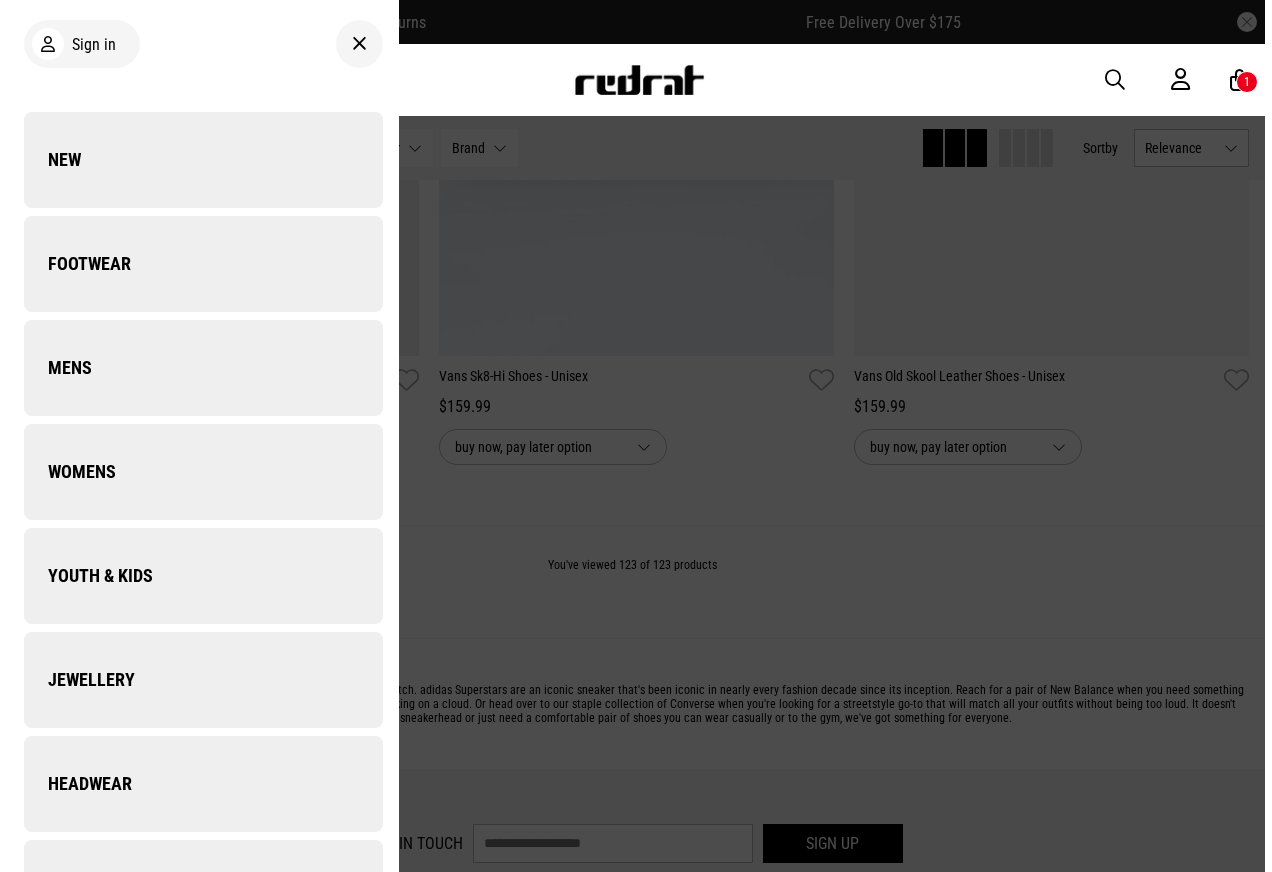 scroll, scrollTop: 28888, scrollLeft: 0, axis: vertical 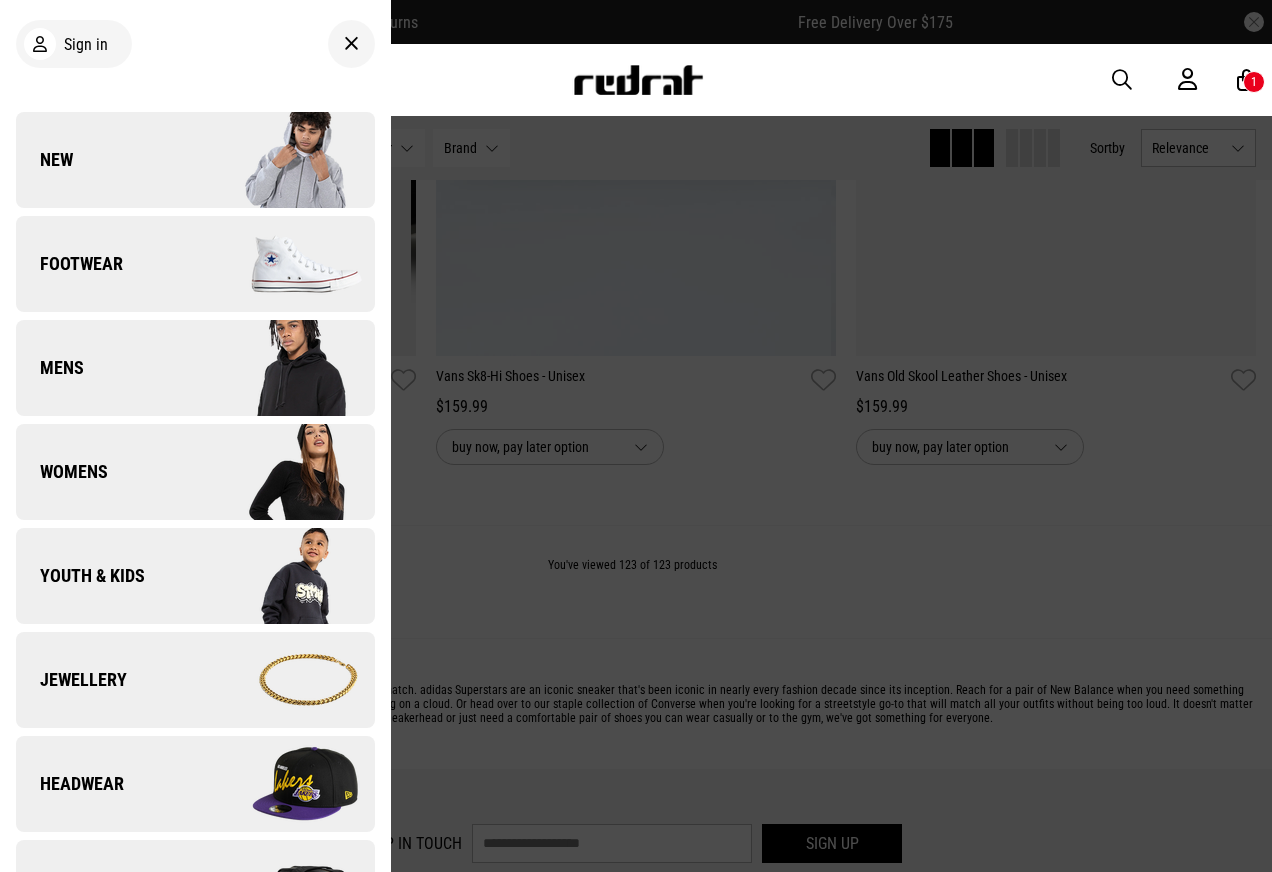 drag, startPoint x: 34, startPoint y: 95, endPoint x: 165, endPoint y: 72, distance: 133.00375 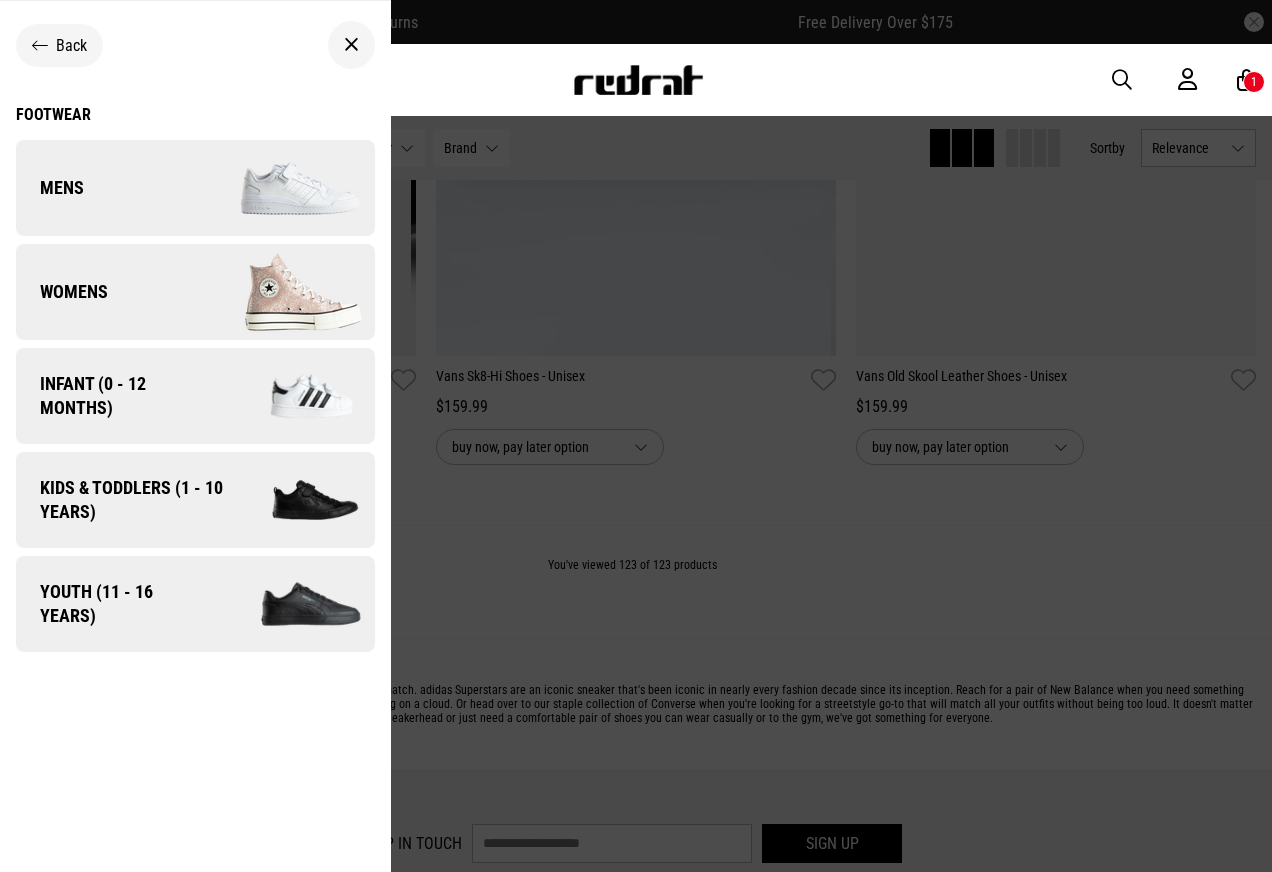 click at bounding box center (284, 188) 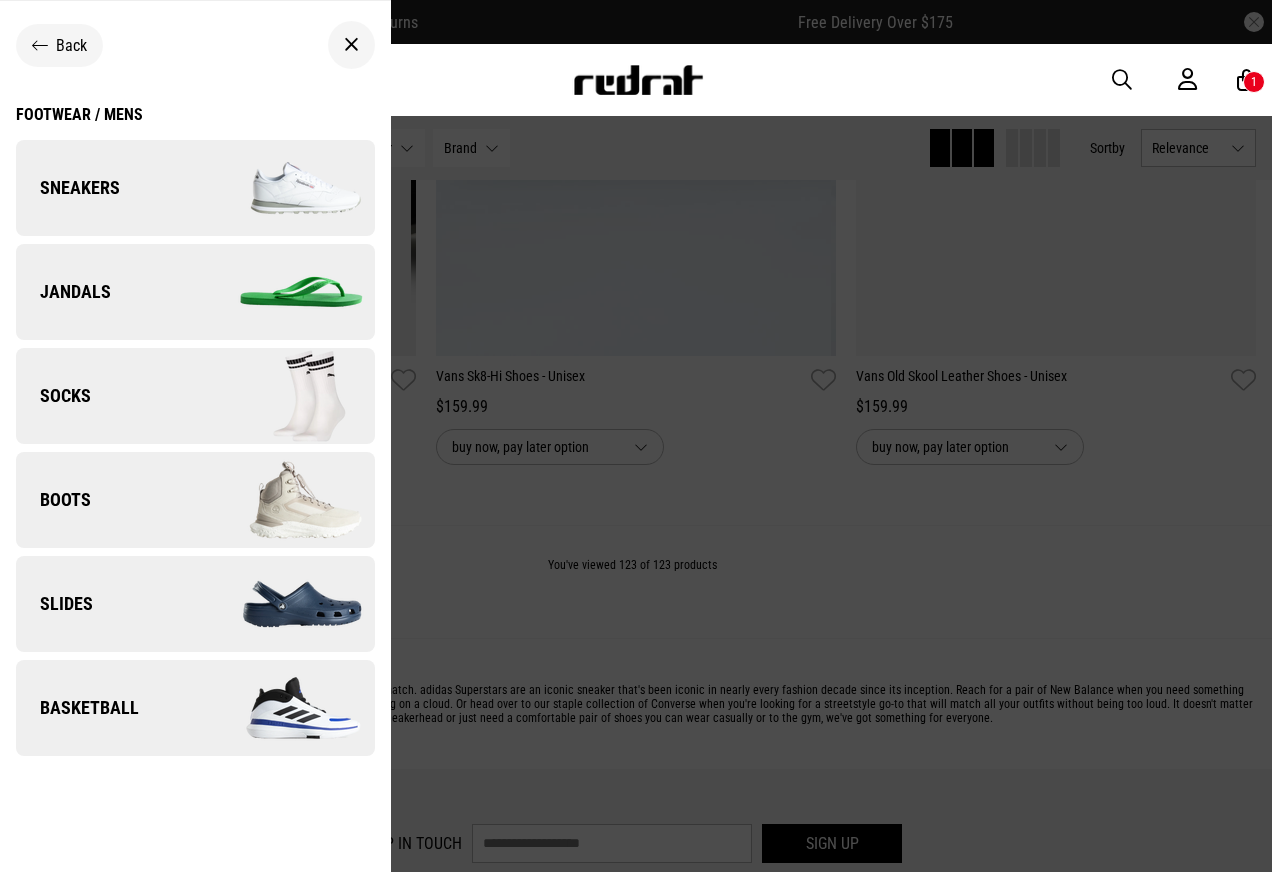 click at bounding box center (284, 188) 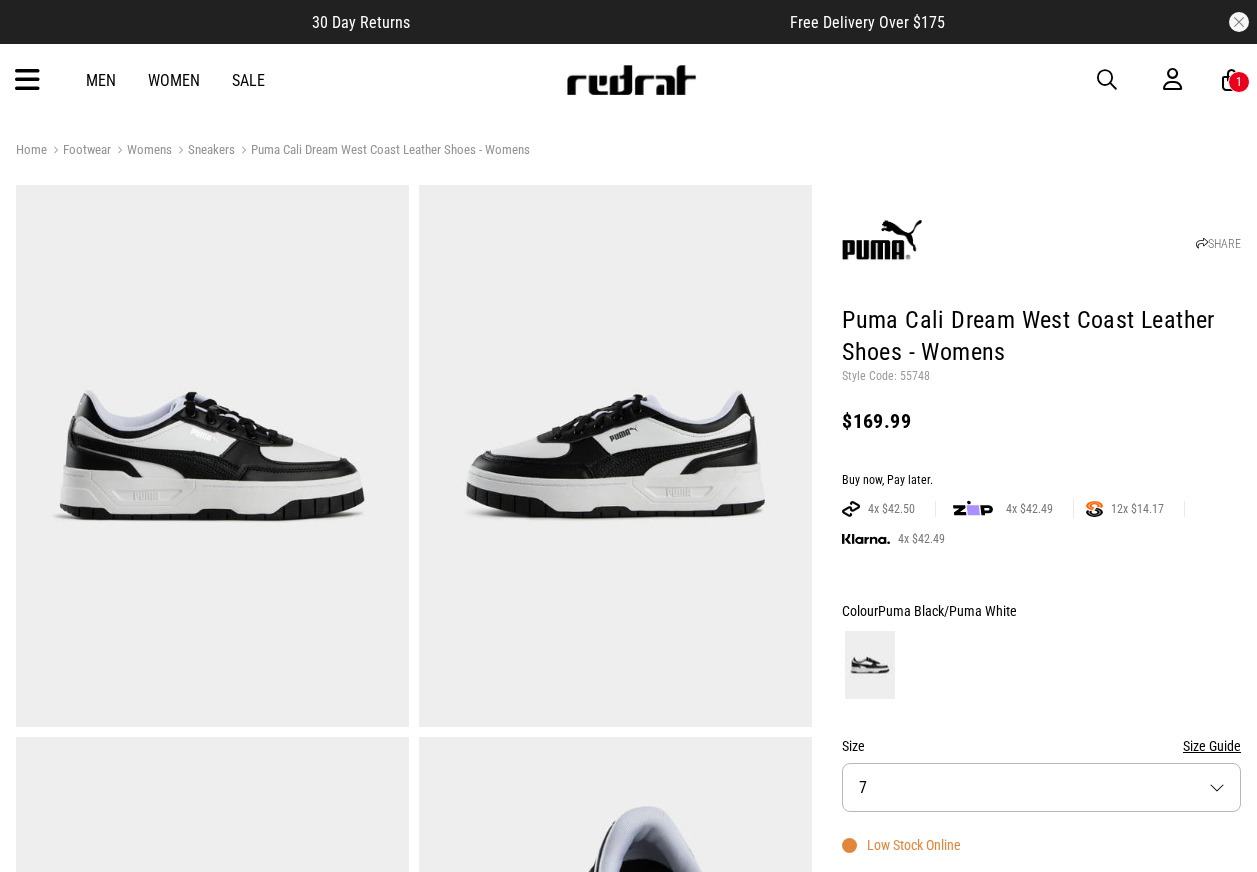 click on "Style Code: 55748" at bounding box center [1041, 377] 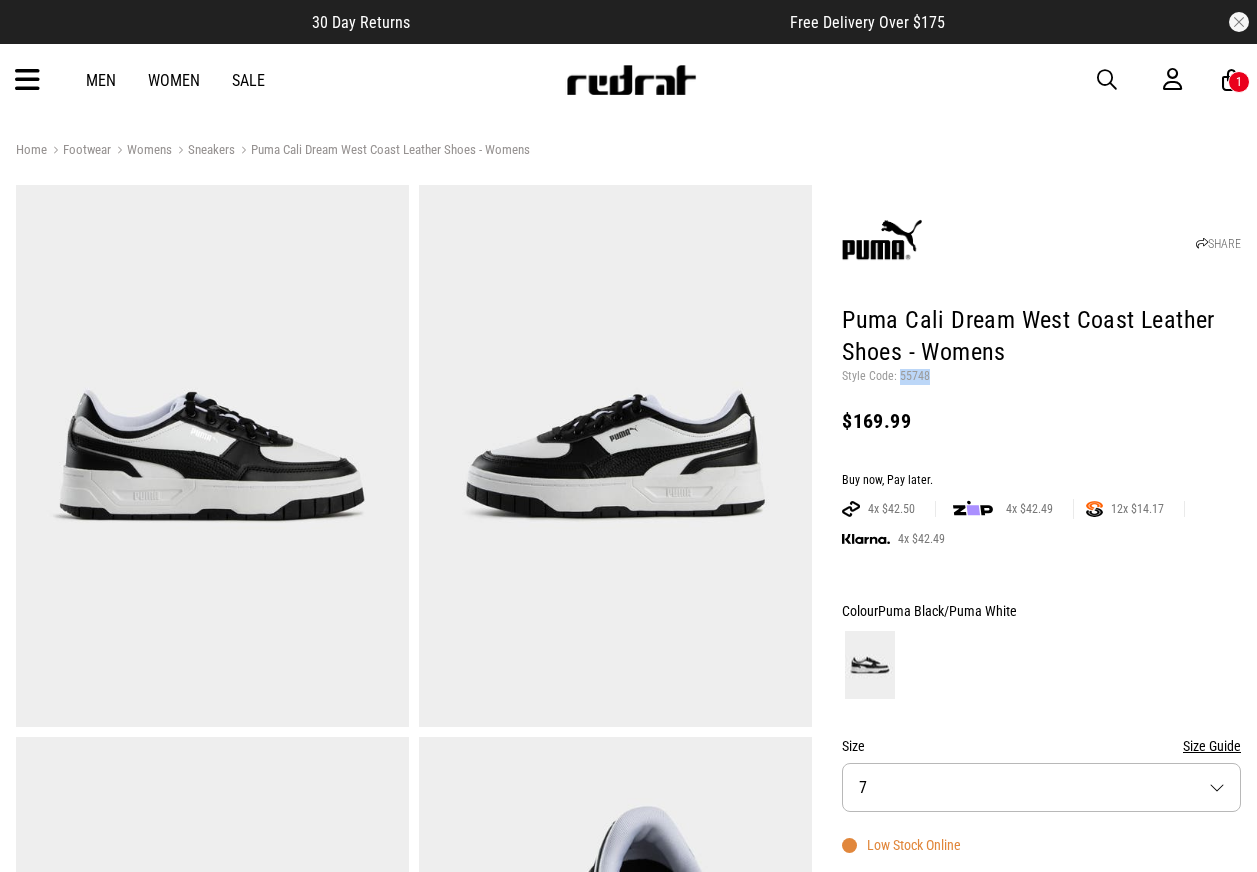scroll, scrollTop: 0, scrollLeft: 0, axis: both 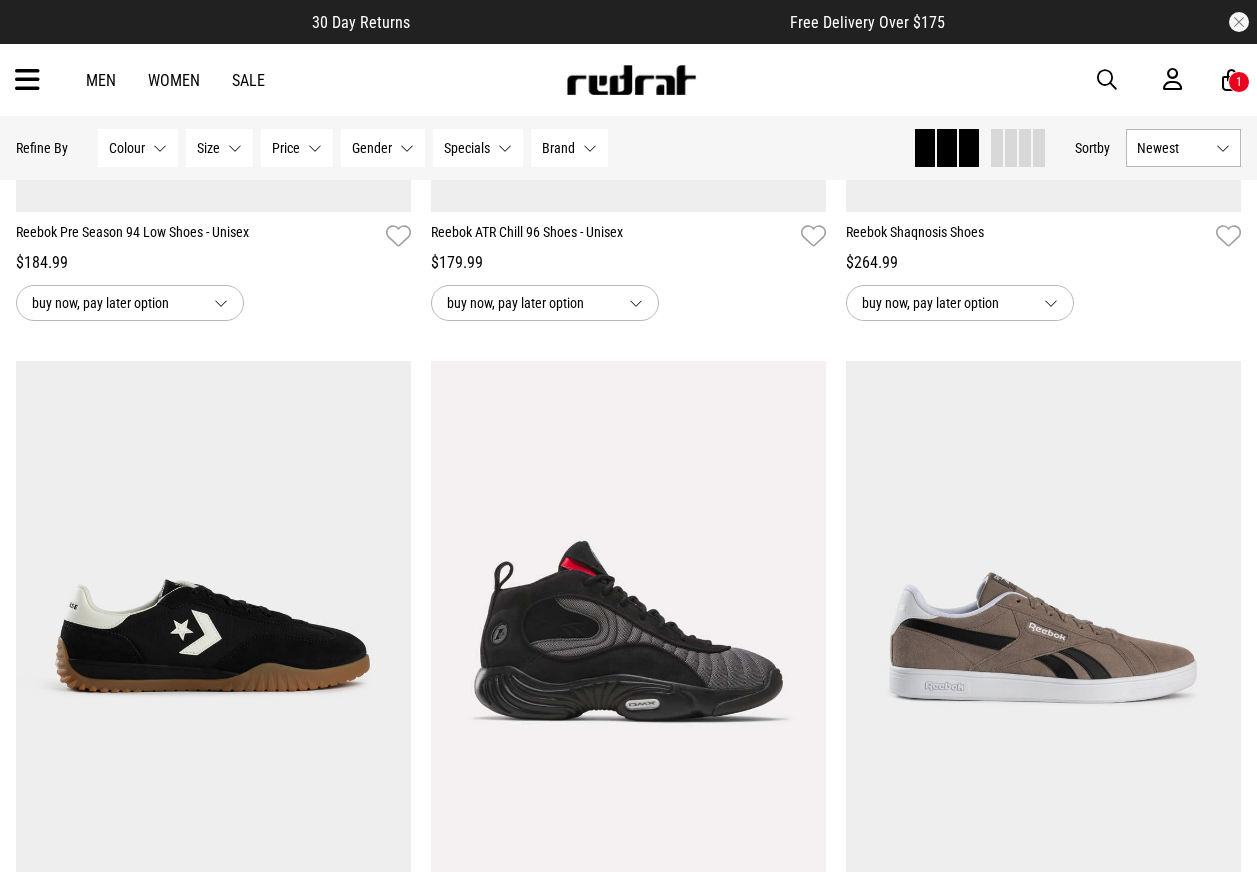 click on "Men   Women   Sale     Sign in     New       Back         Footwear       Back         Mens       Back         Womens       Back         Youth & Kids       Back         Jewellery       Back         Headwear       Back         Accessories       Back         Deals       Back         Sale   UP TO 60% OFF
Shop by Brand
adidas
Converse
New Era
See all brands     Gift Cards   Find a Store   Delivery   Returns & Exchanges   FAQ   Contact Us
Payment Options Only at Red Rat
Let's keep in touch
Back
1" at bounding box center [628, 80] 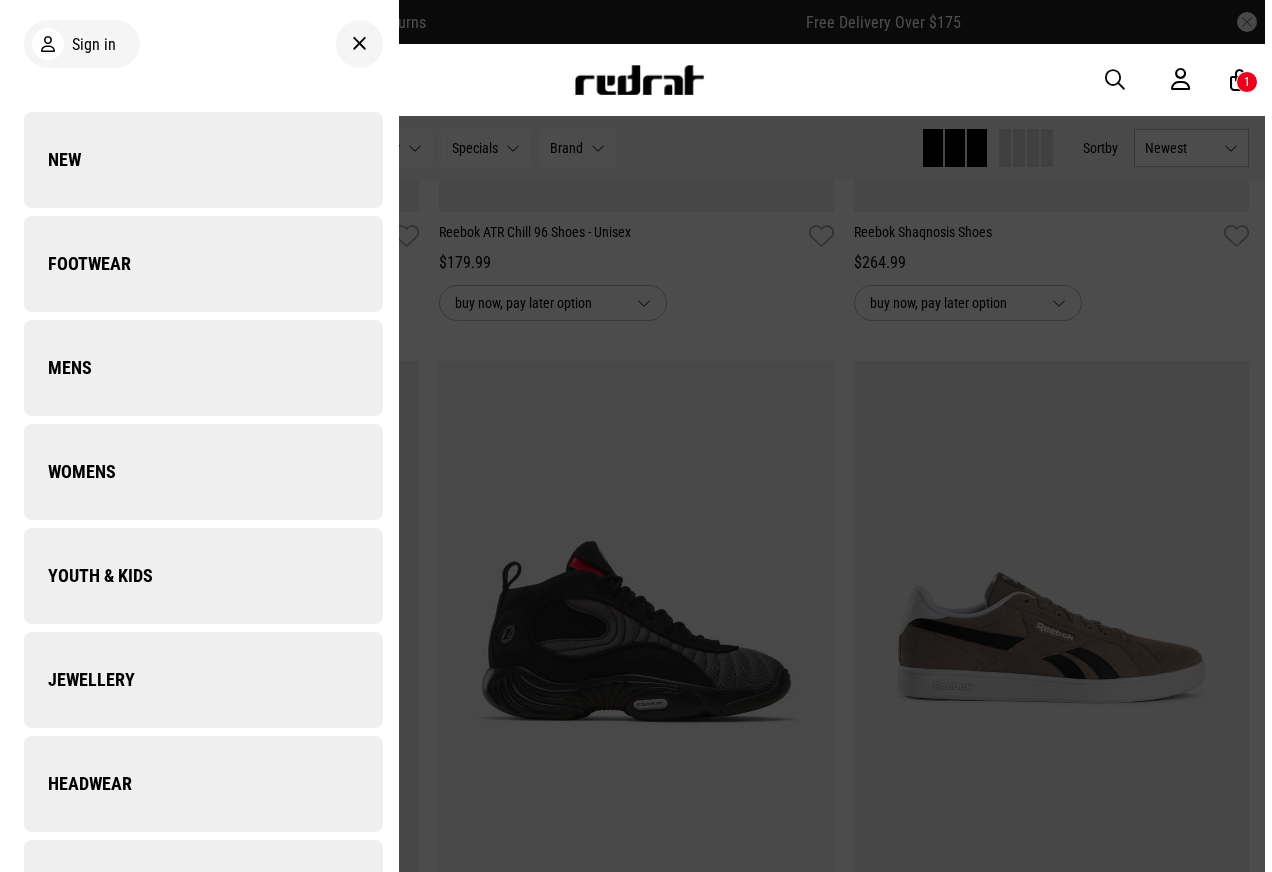 scroll, scrollTop: 2821, scrollLeft: 0, axis: vertical 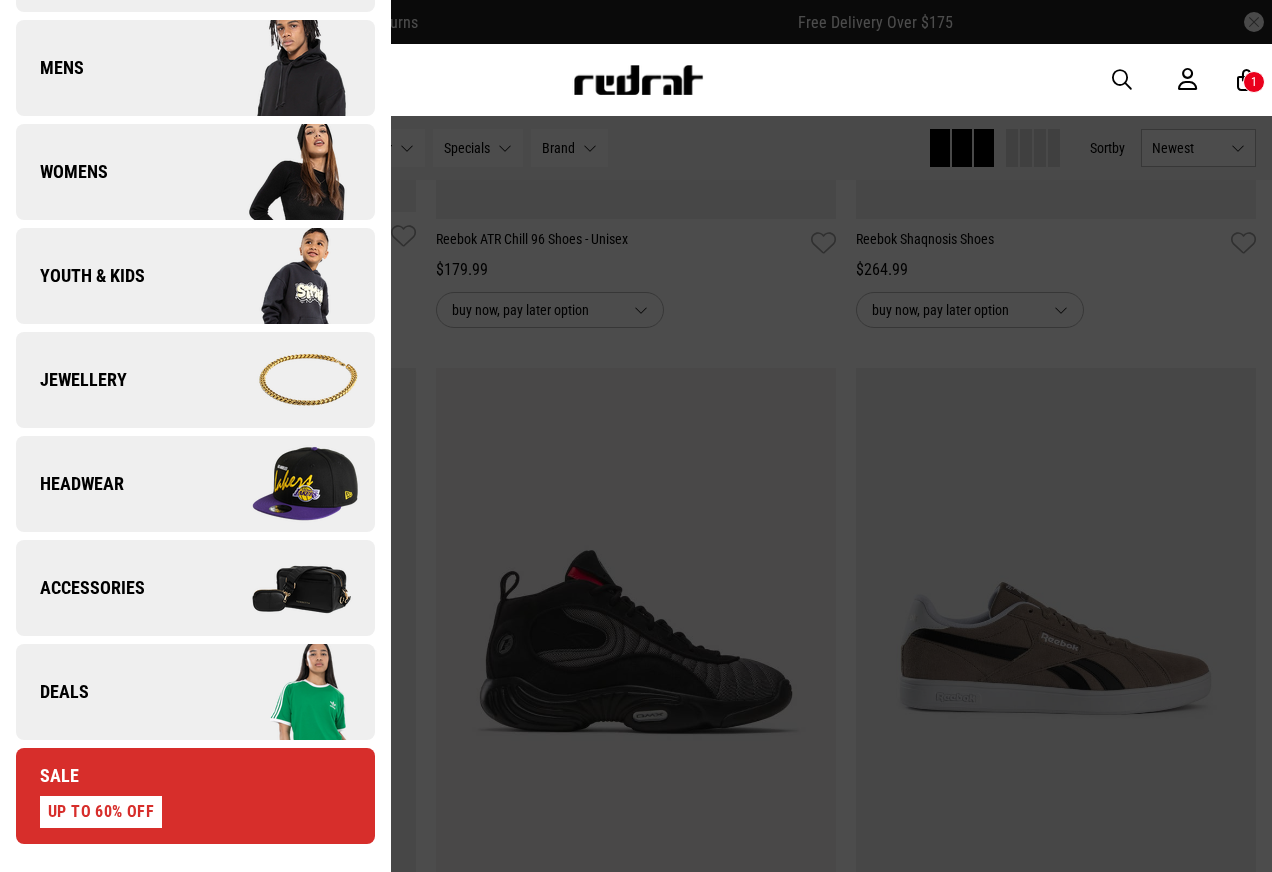 click on "Headwear" at bounding box center [195, 484] 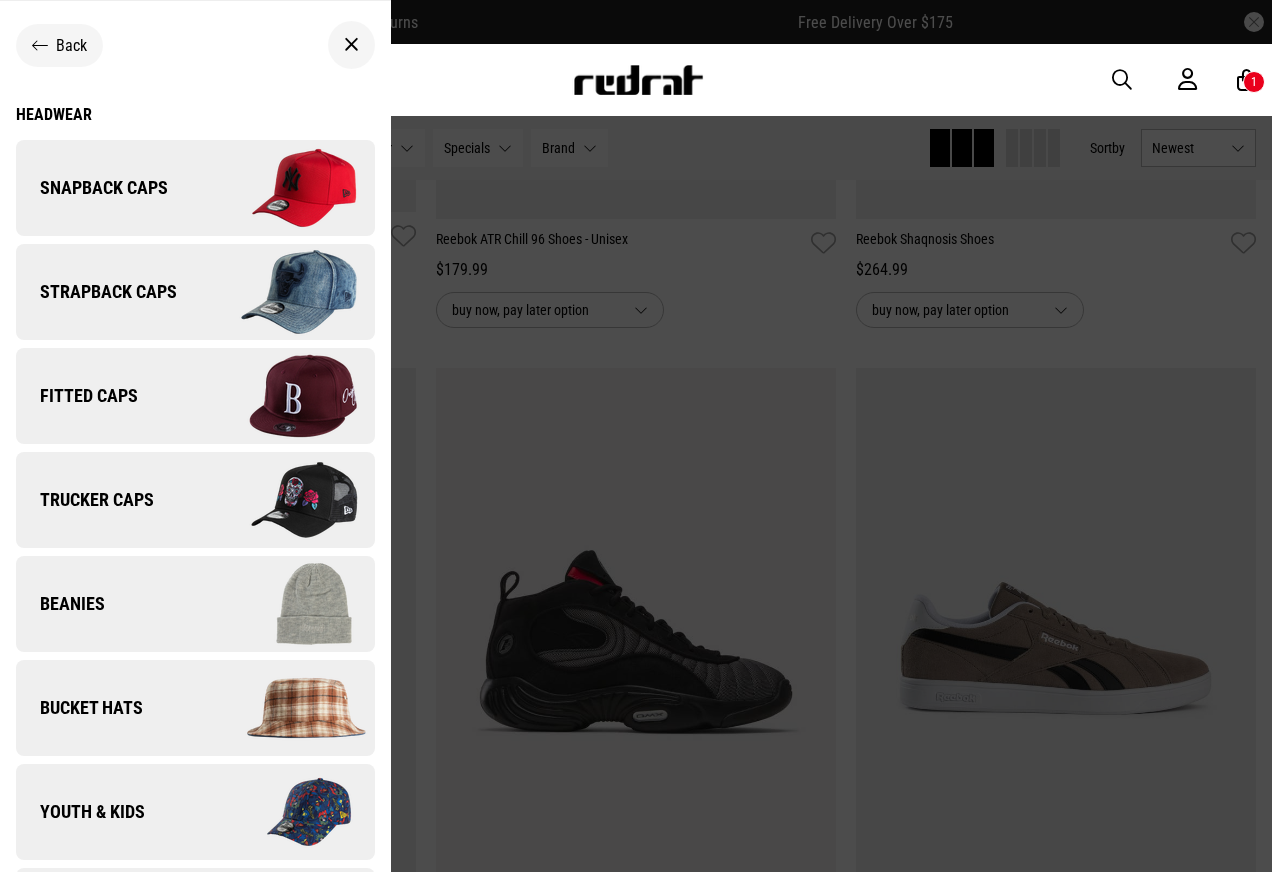 click on "Snapback Caps" at bounding box center [195, 188] 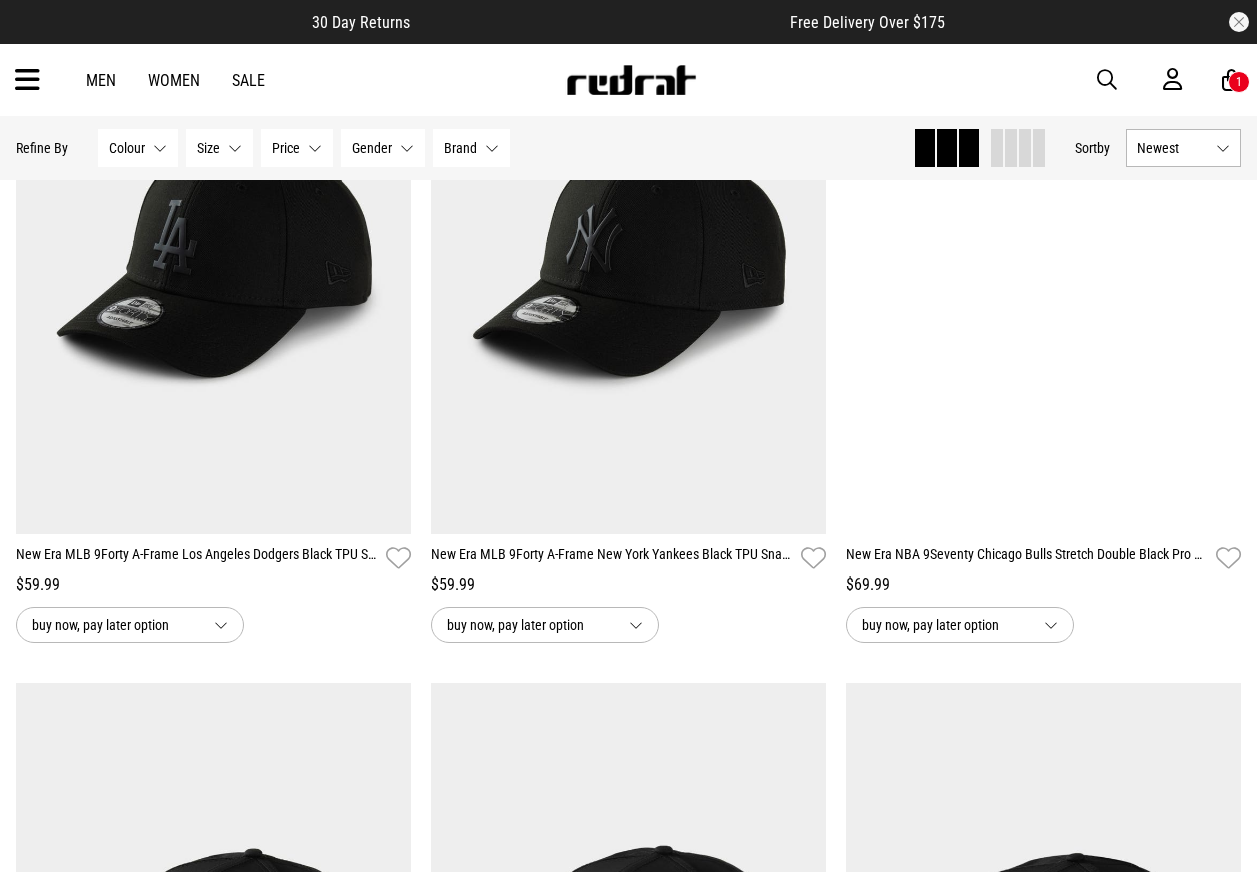 scroll, scrollTop: 600, scrollLeft: 0, axis: vertical 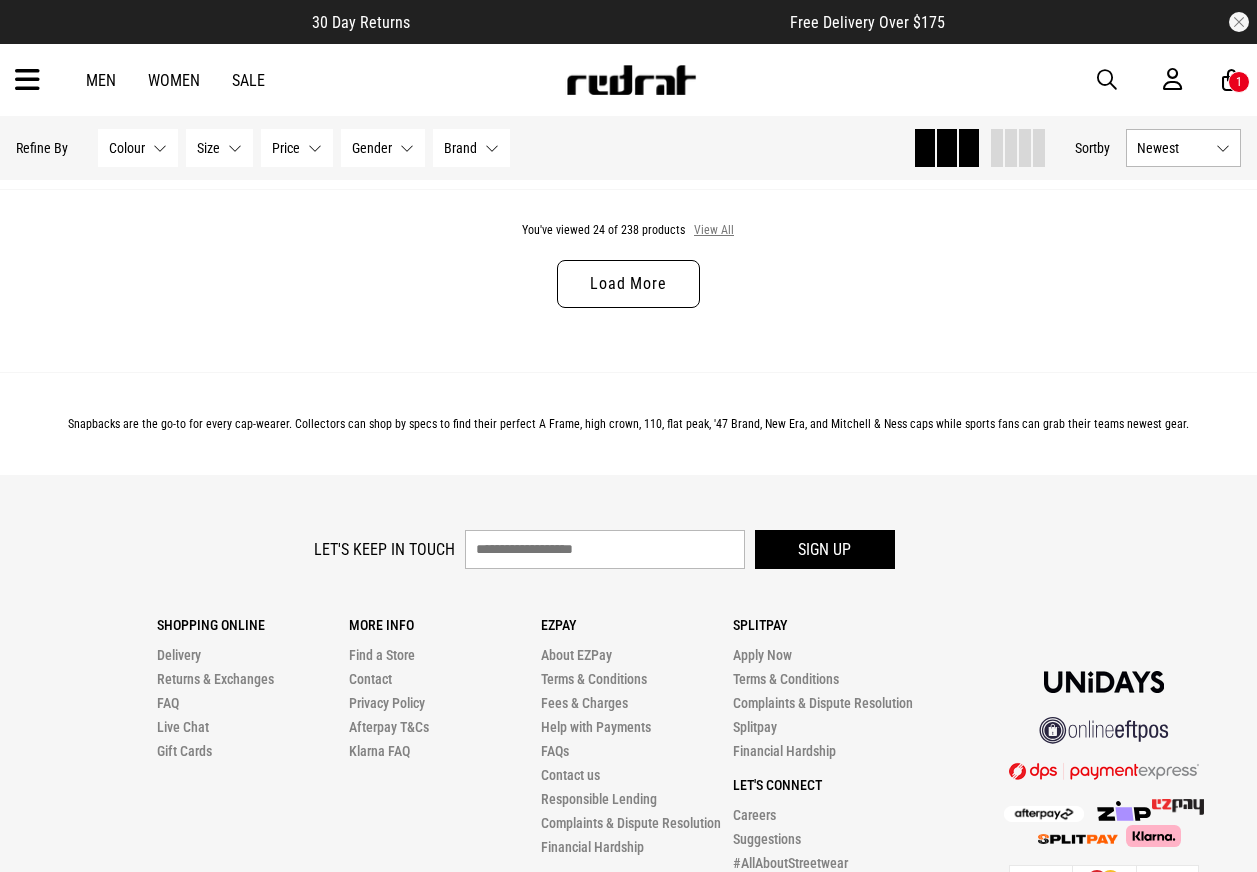 click on "View All" at bounding box center (714, 231) 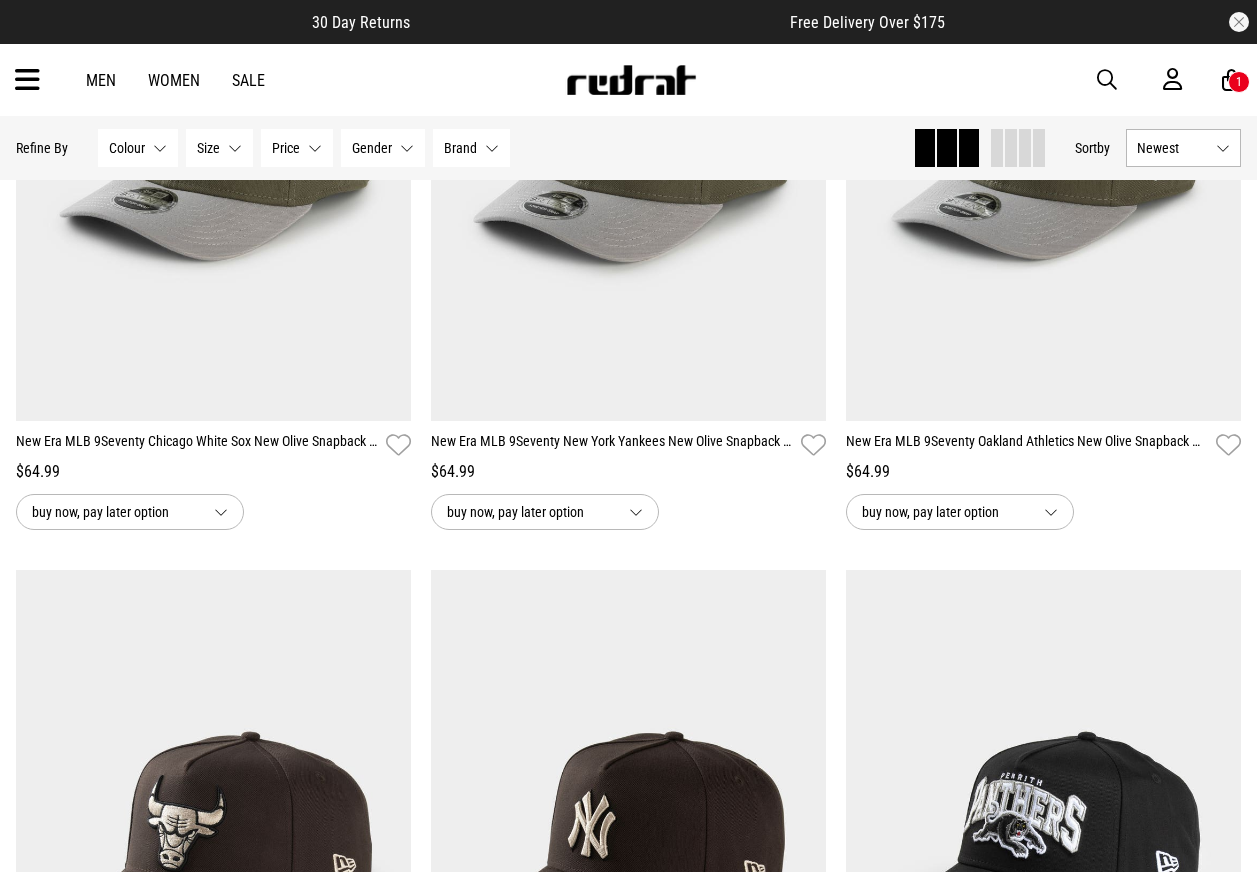 scroll, scrollTop: 6400, scrollLeft: 0, axis: vertical 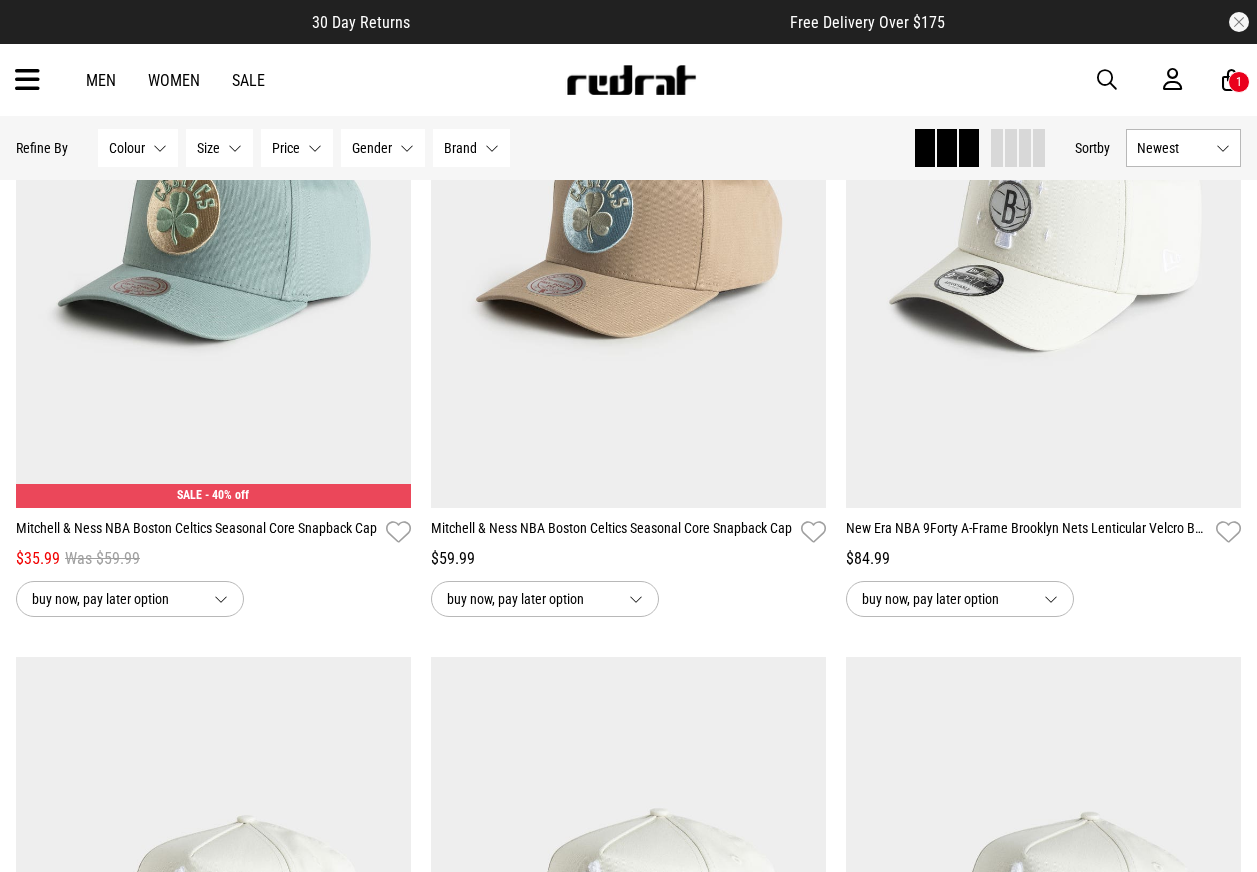 click at bounding box center [27, 80] 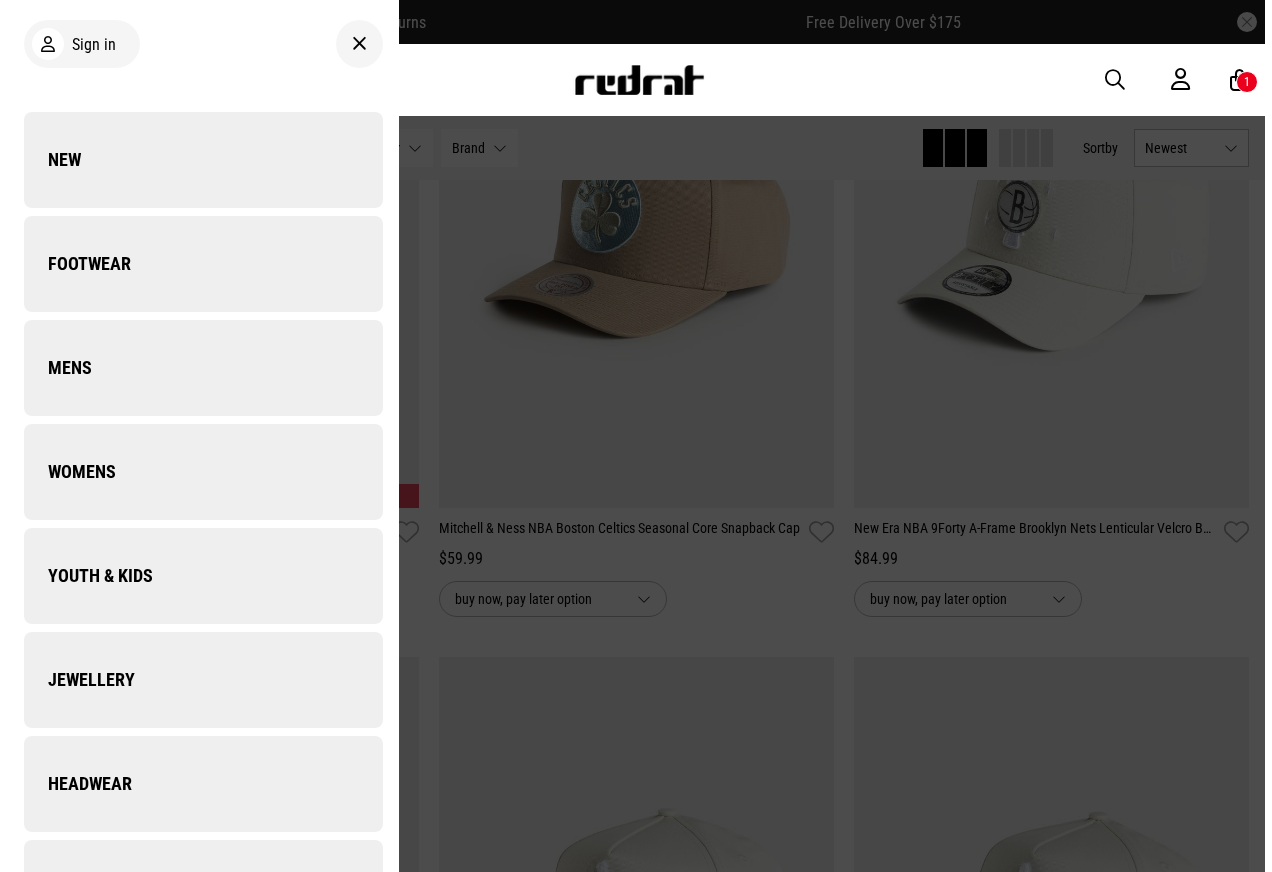 scroll, scrollTop: 36555, scrollLeft: 0, axis: vertical 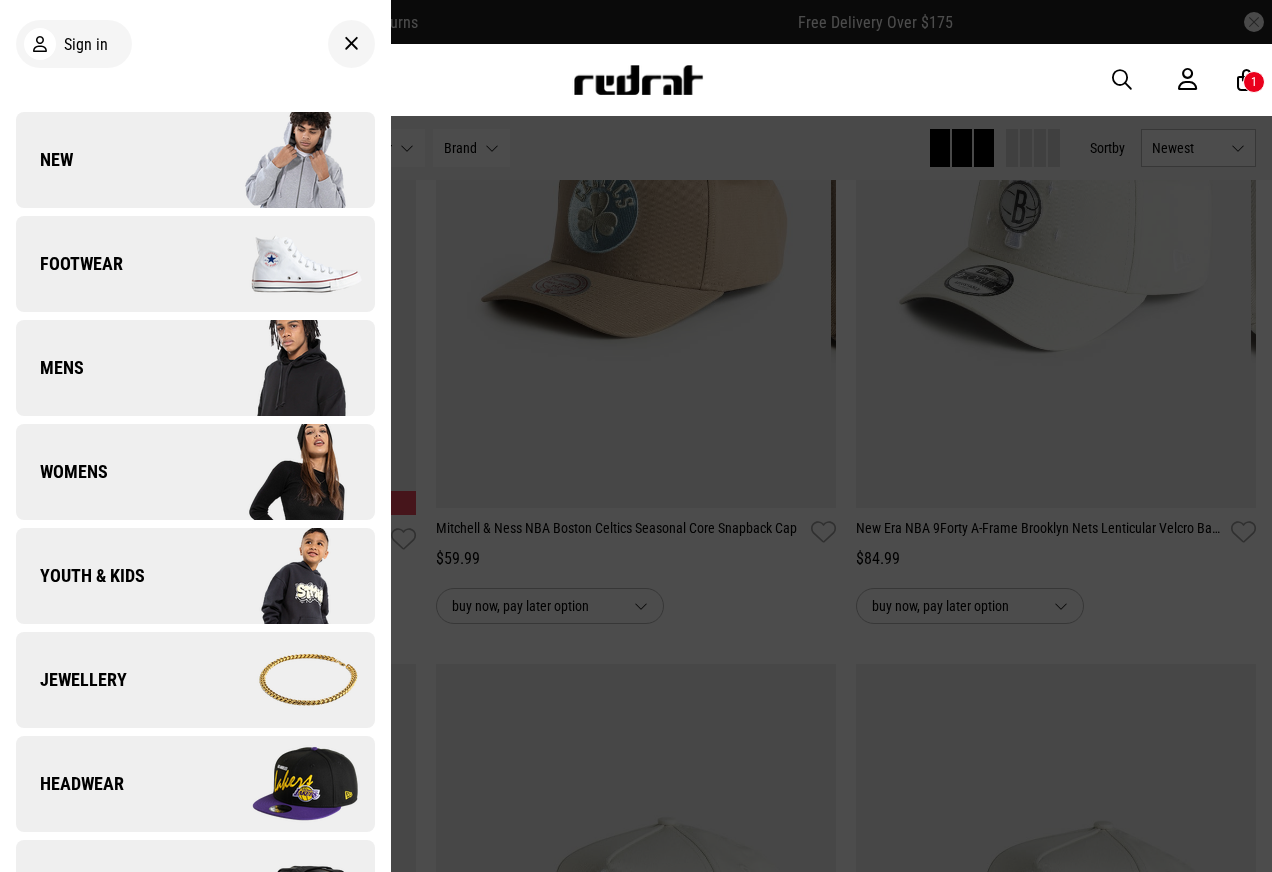 click at bounding box center (284, 576) 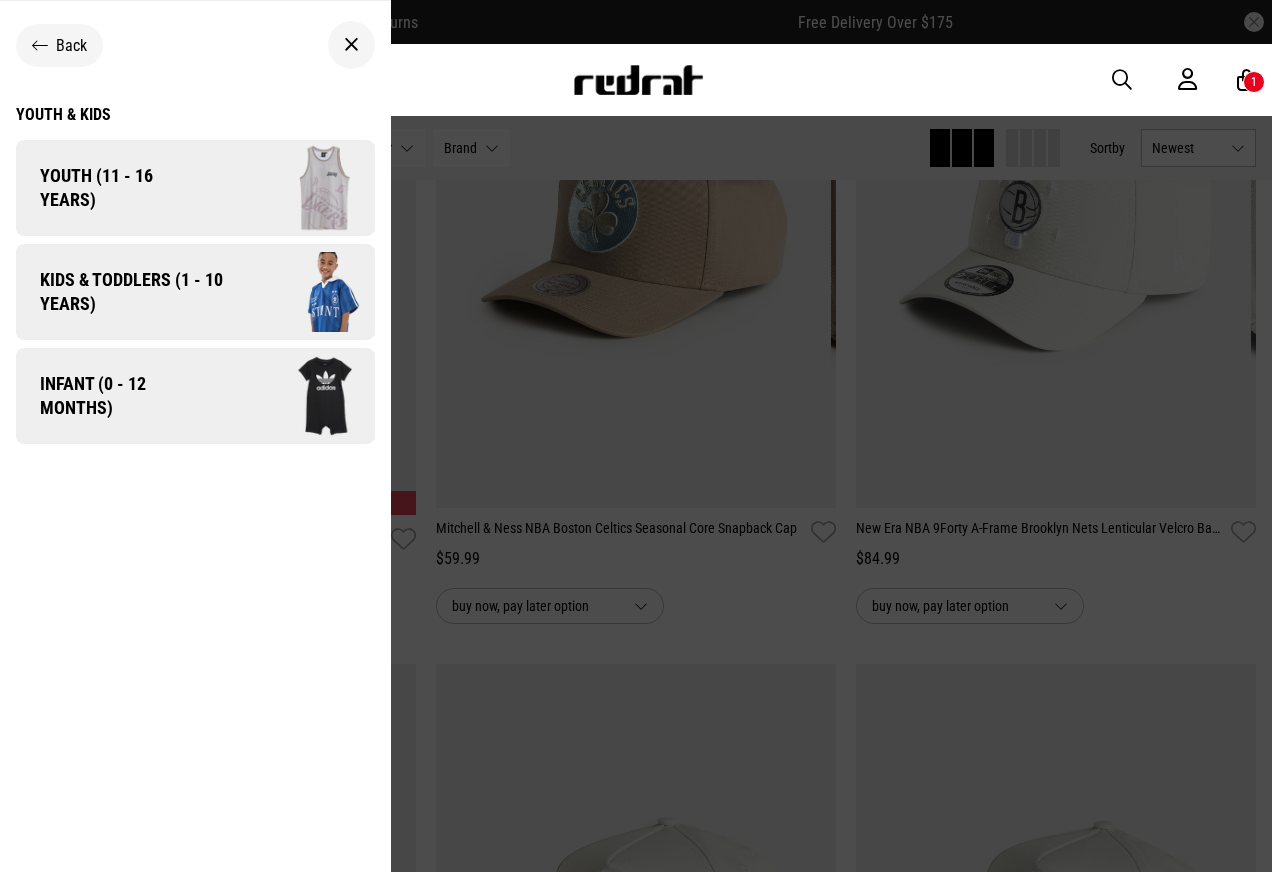 click on "Back" at bounding box center (59, 45) 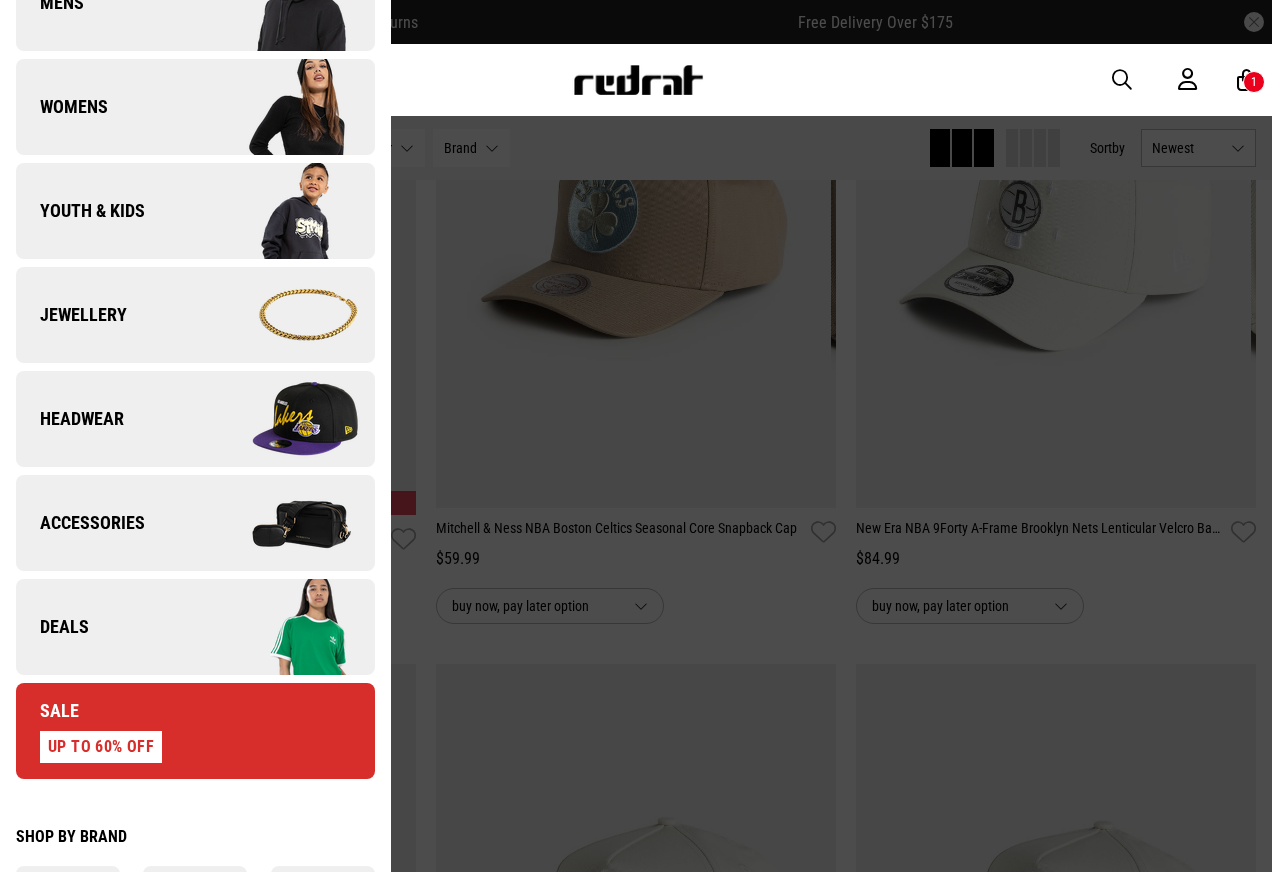 scroll, scrollTop: 400, scrollLeft: 0, axis: vertical 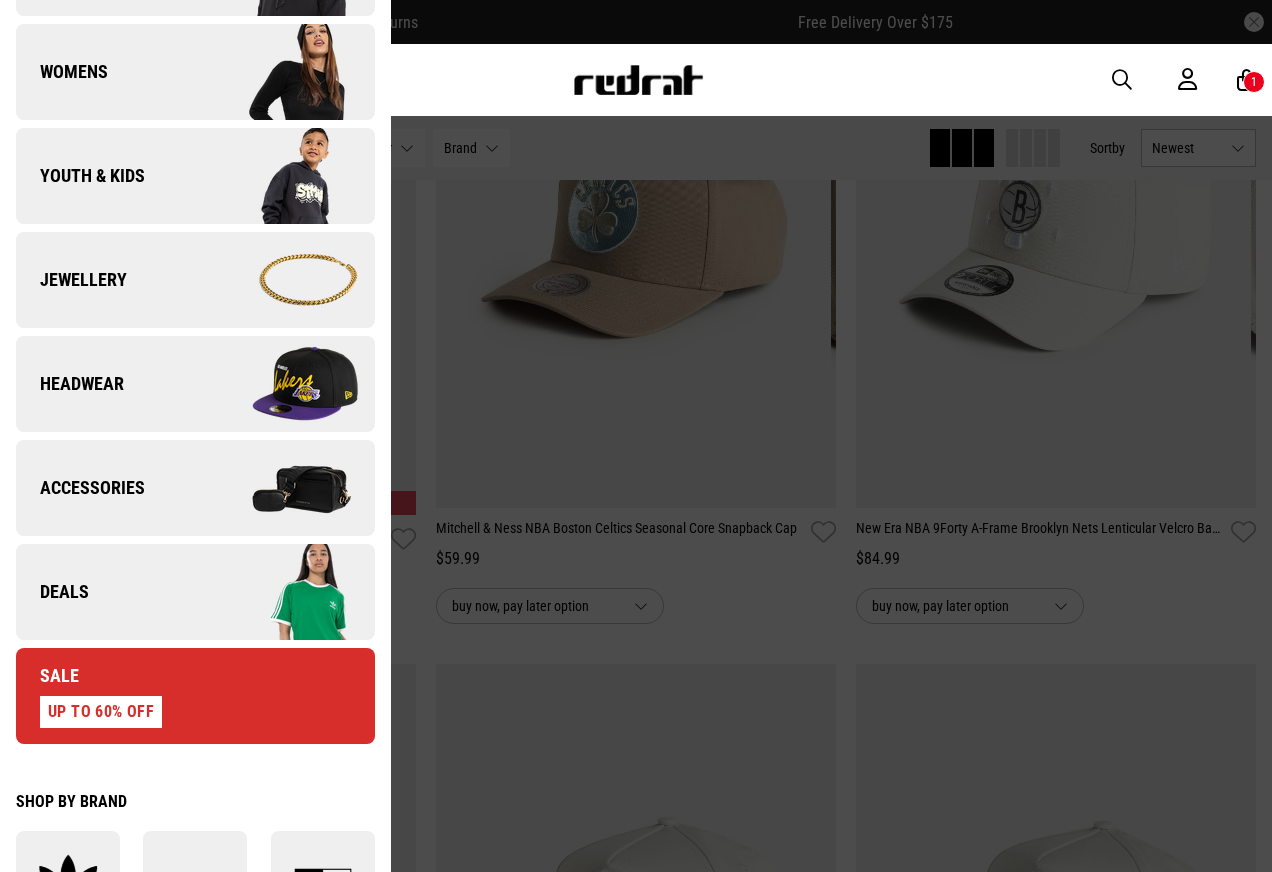 click at bounding box center [284, 488] 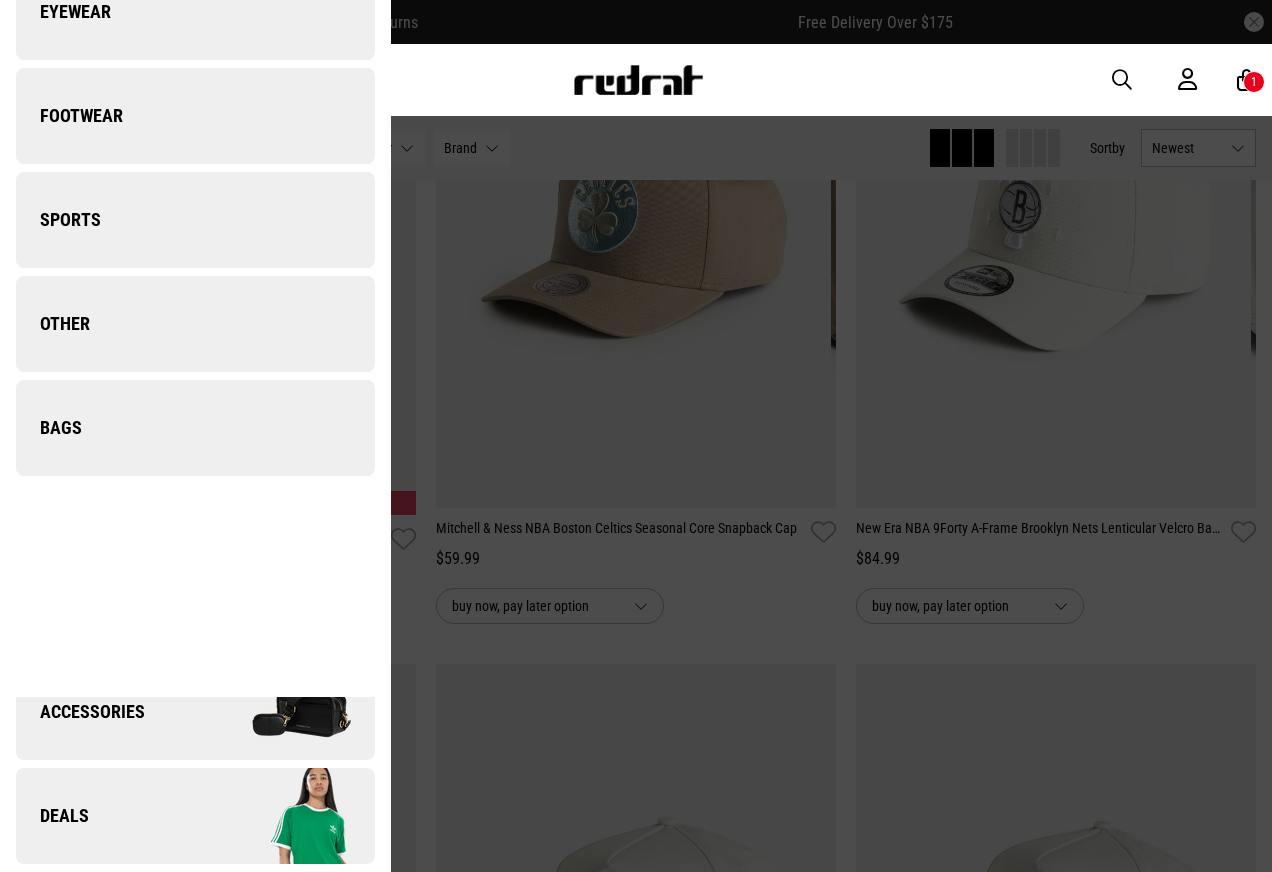 scroll, scrollTop: 0, scrollLeft: 0, axis: both 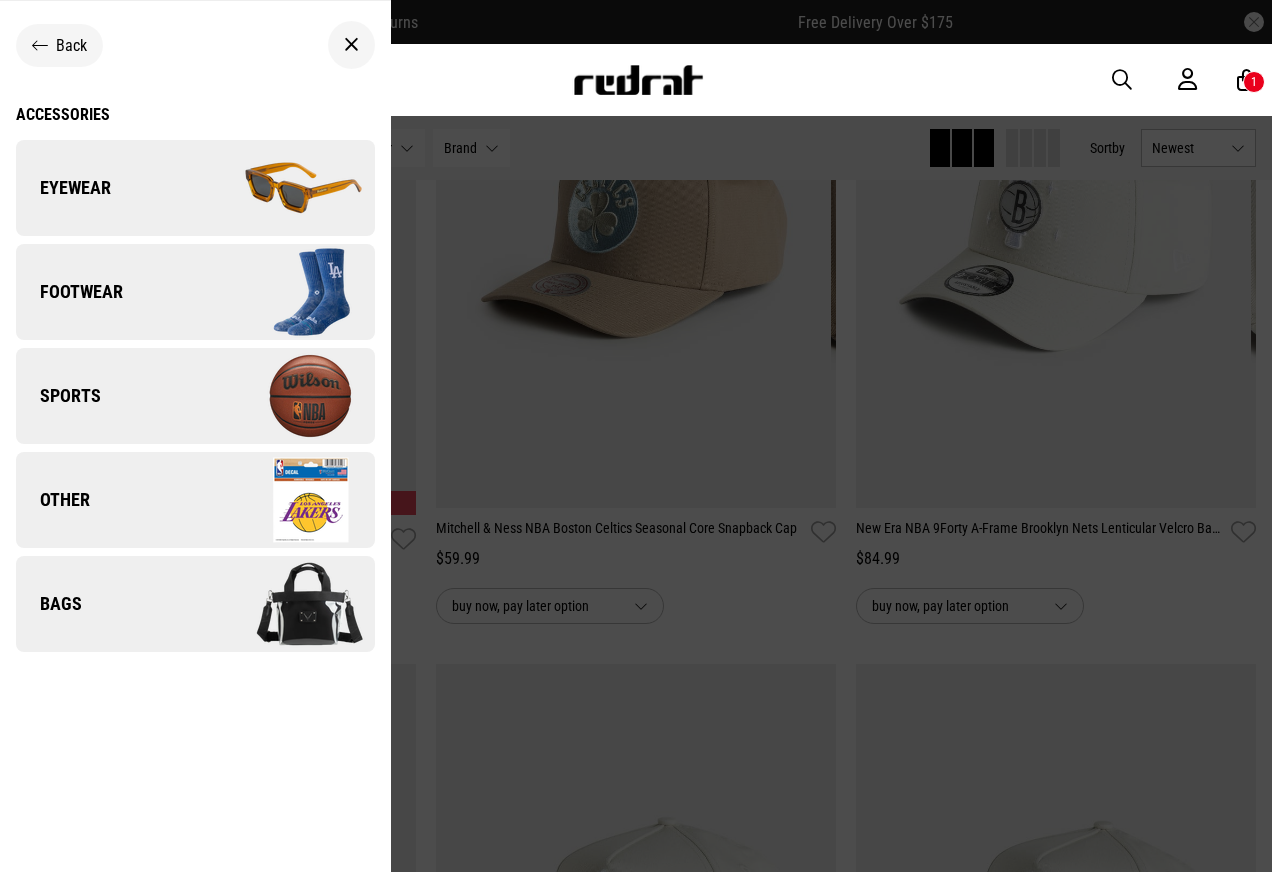 click at bounding box center [284, 396] 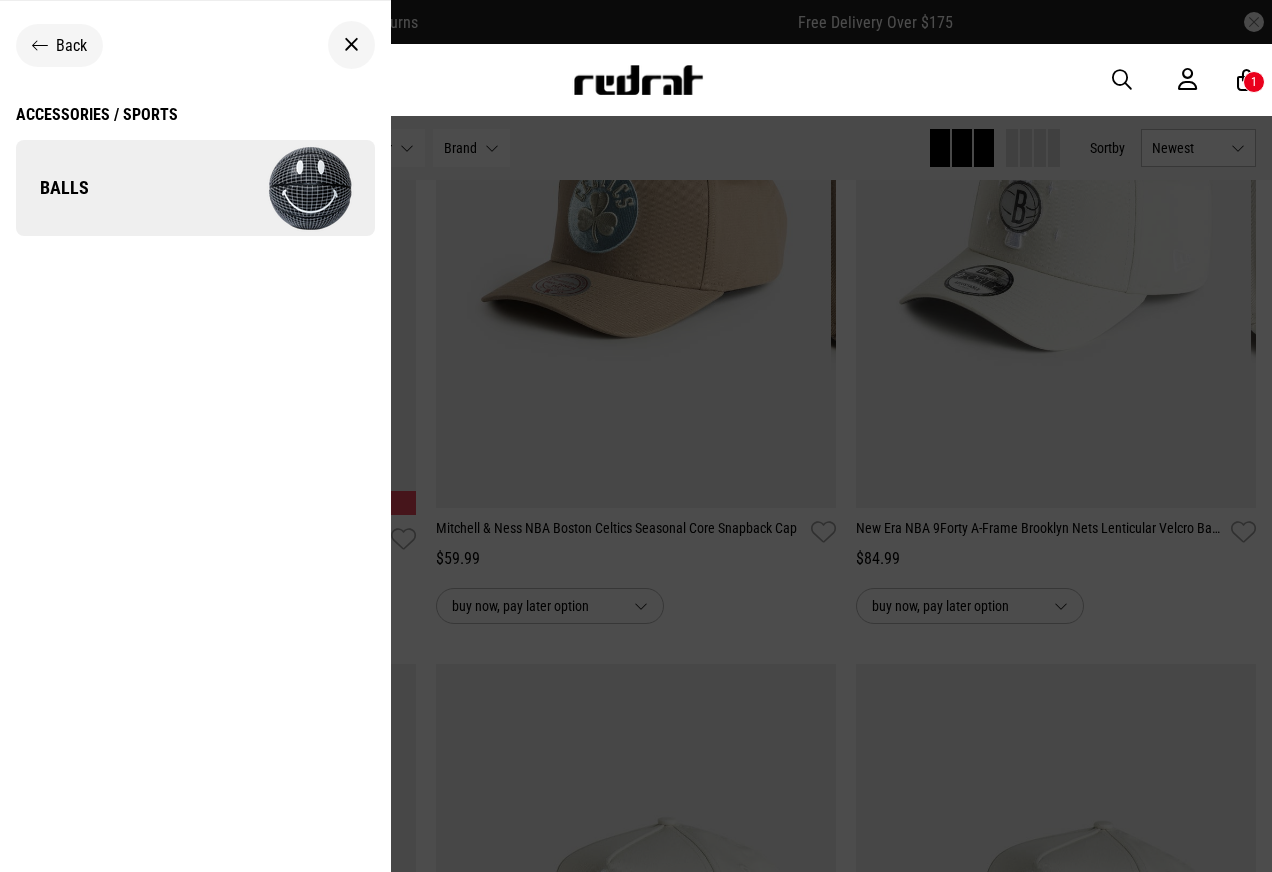 click on "Balls" at bounding box center (195, 188) 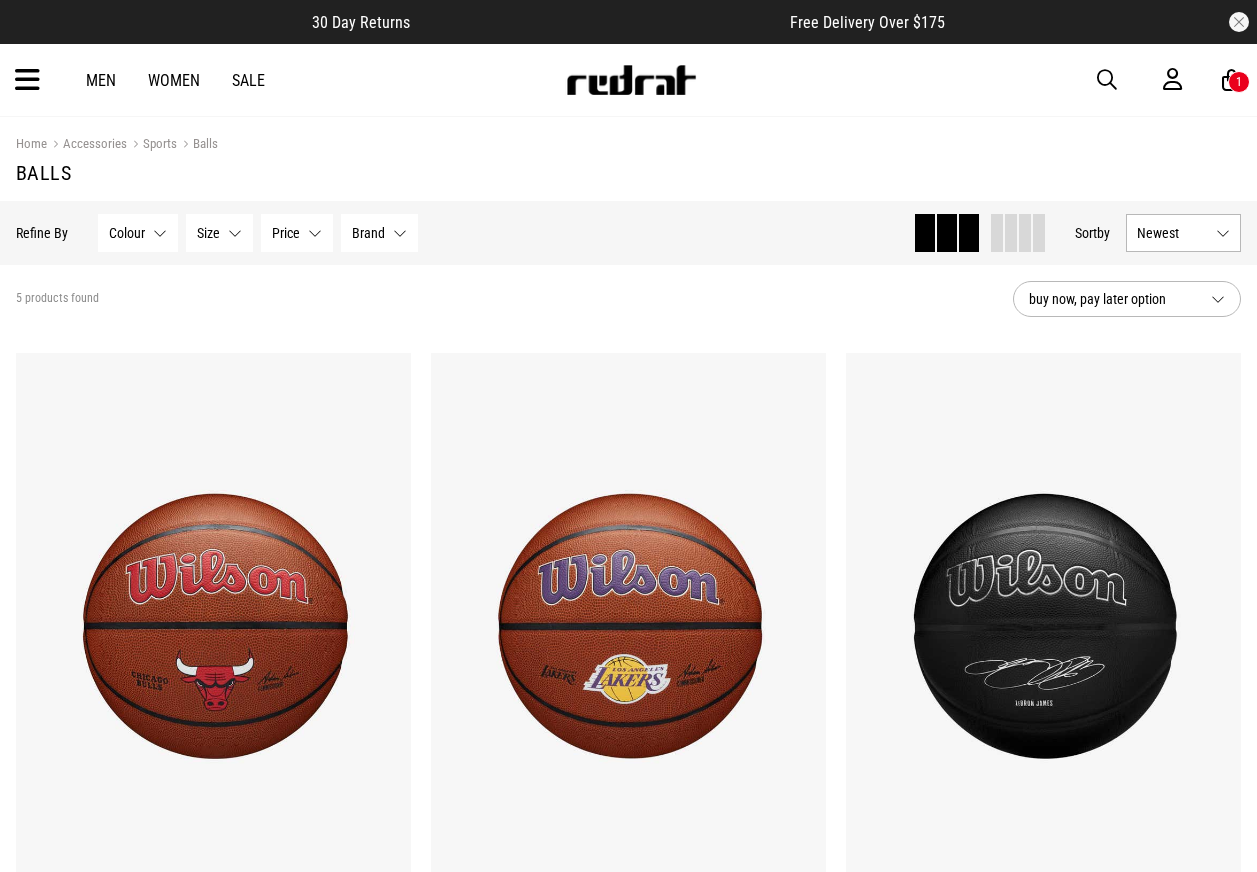 scroll, scrollTop: 0, scrollLeft: 0, axis: both 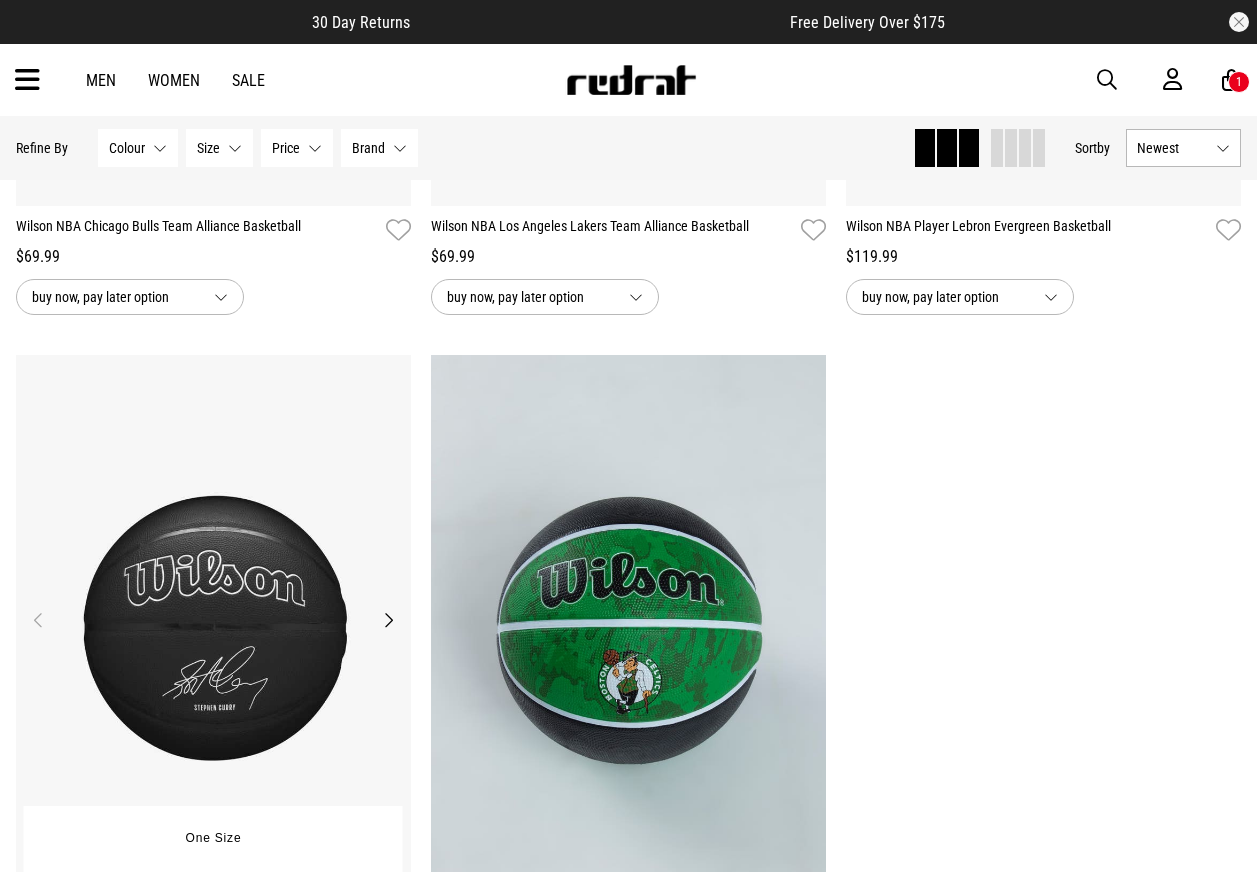 drag, startPoint x: 218, startPoint y: 551, endPoint x: 219, endPoint y: 540, distance: 11.045361 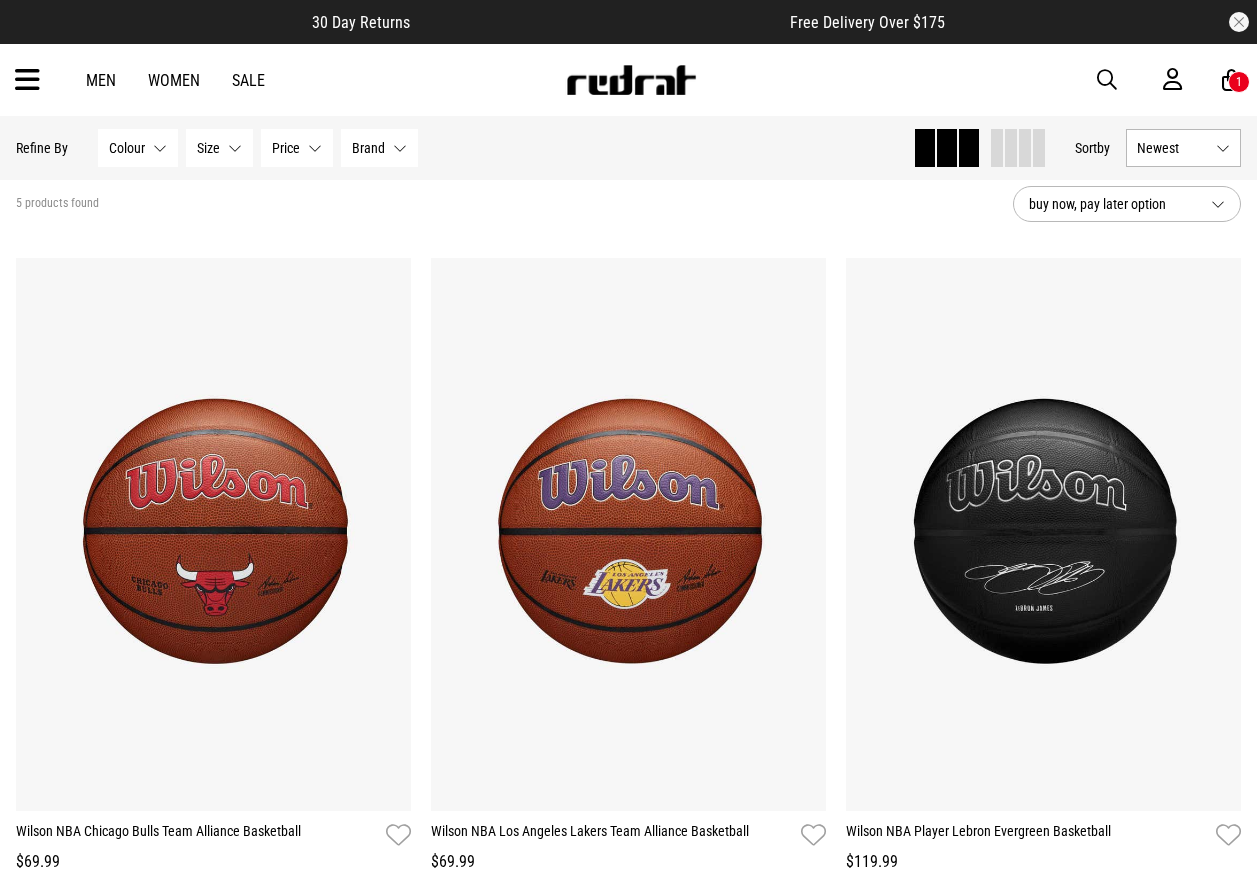 scroll, scrollTop: 0, scrollLeft: 0, axis: both 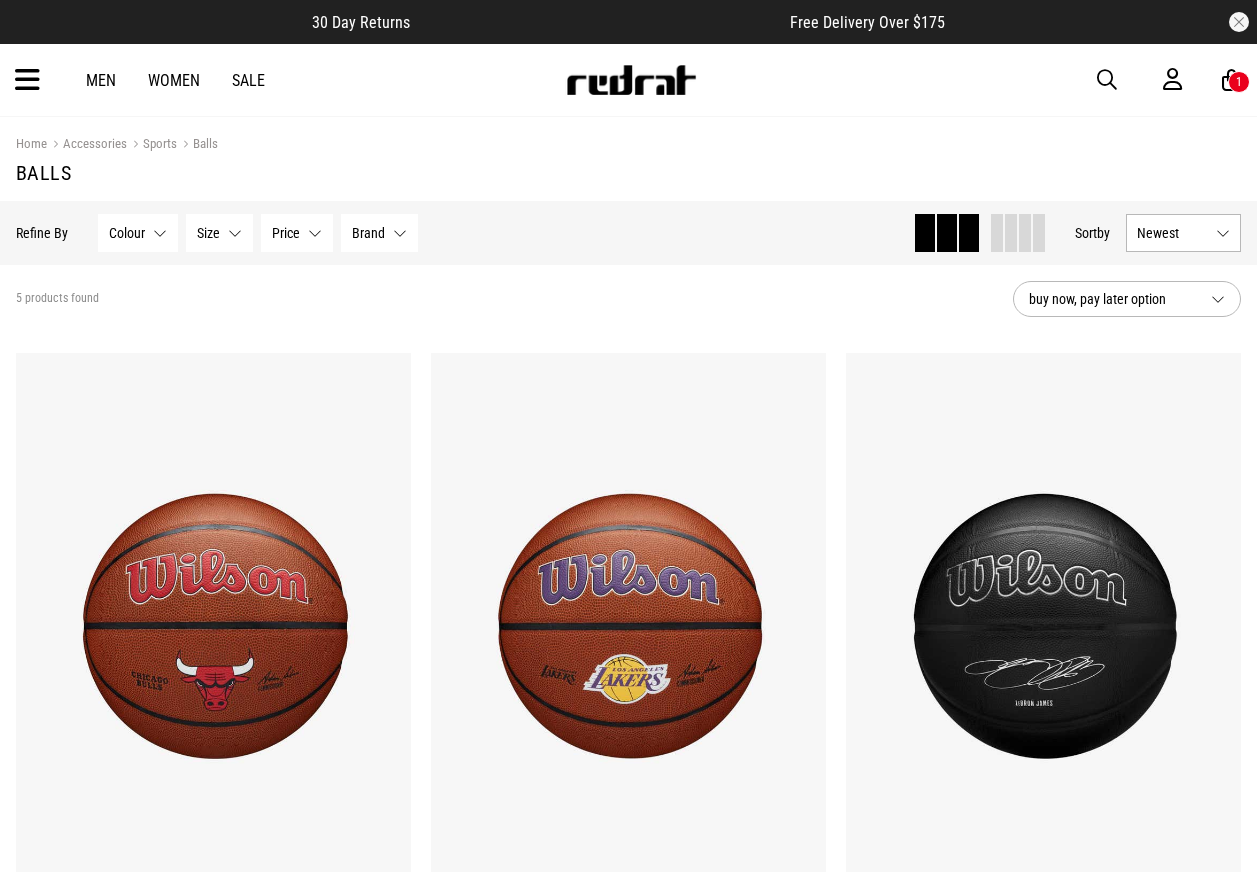 click on "Men   Women   Sale     Sign in     New       Back         Footwear       Back         Mens       Back         Womens       Back         Youth & Kids       Back         Jewellery       Back         Headwear       Back         Accessories       Back         Deals       Back         Sale   UP TO 60% OFF
Shop by Brand
adidas
Converse
New Era
See all brands     Gift Cards   Find a Store   Delivery   Returns & Exchanges   FAQ   Contact Us
Payment Options Only at Red Rat
Let's keep in touch
Back
1" at bounding box center [628, 80] 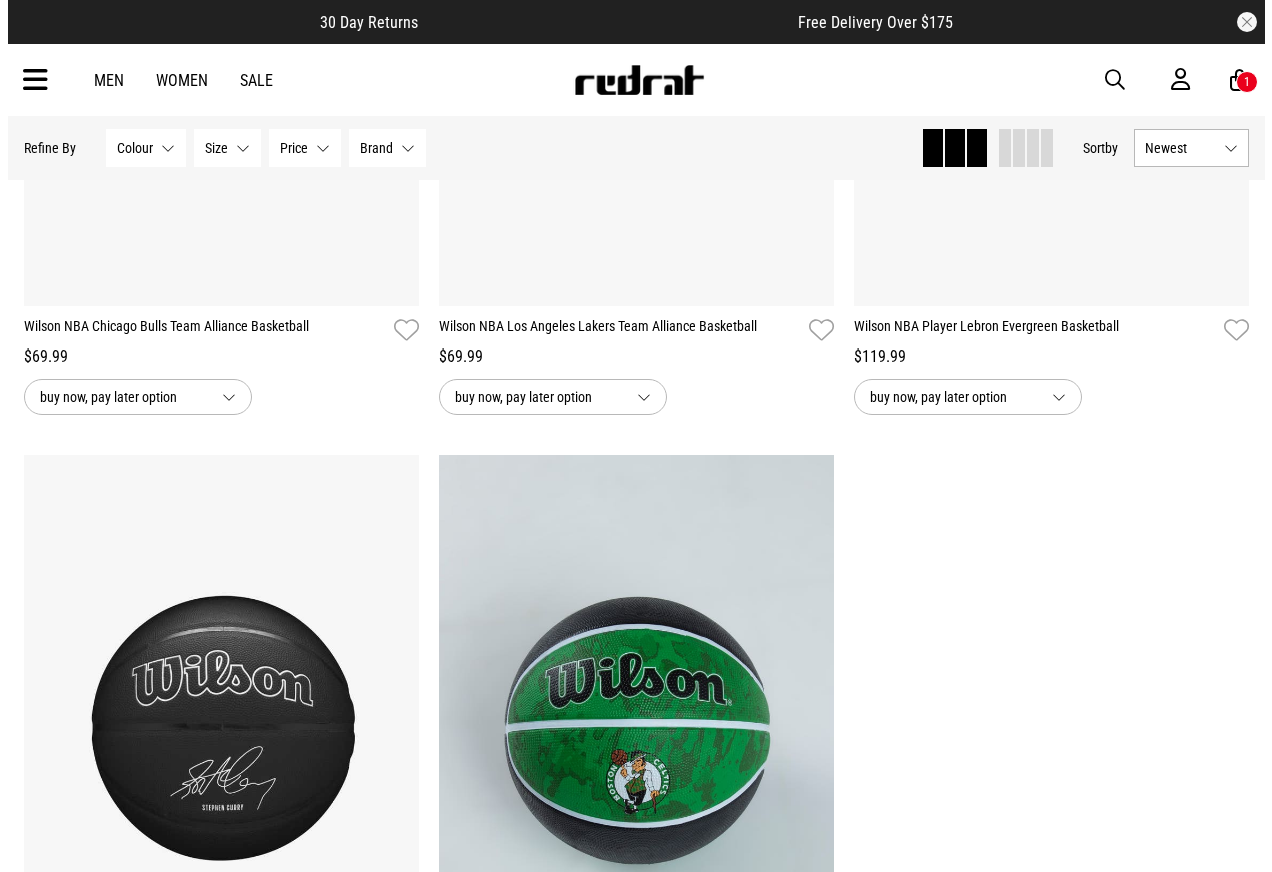 scroll, scrollTop: 1200, scrollLeft: 0, axis: vertical 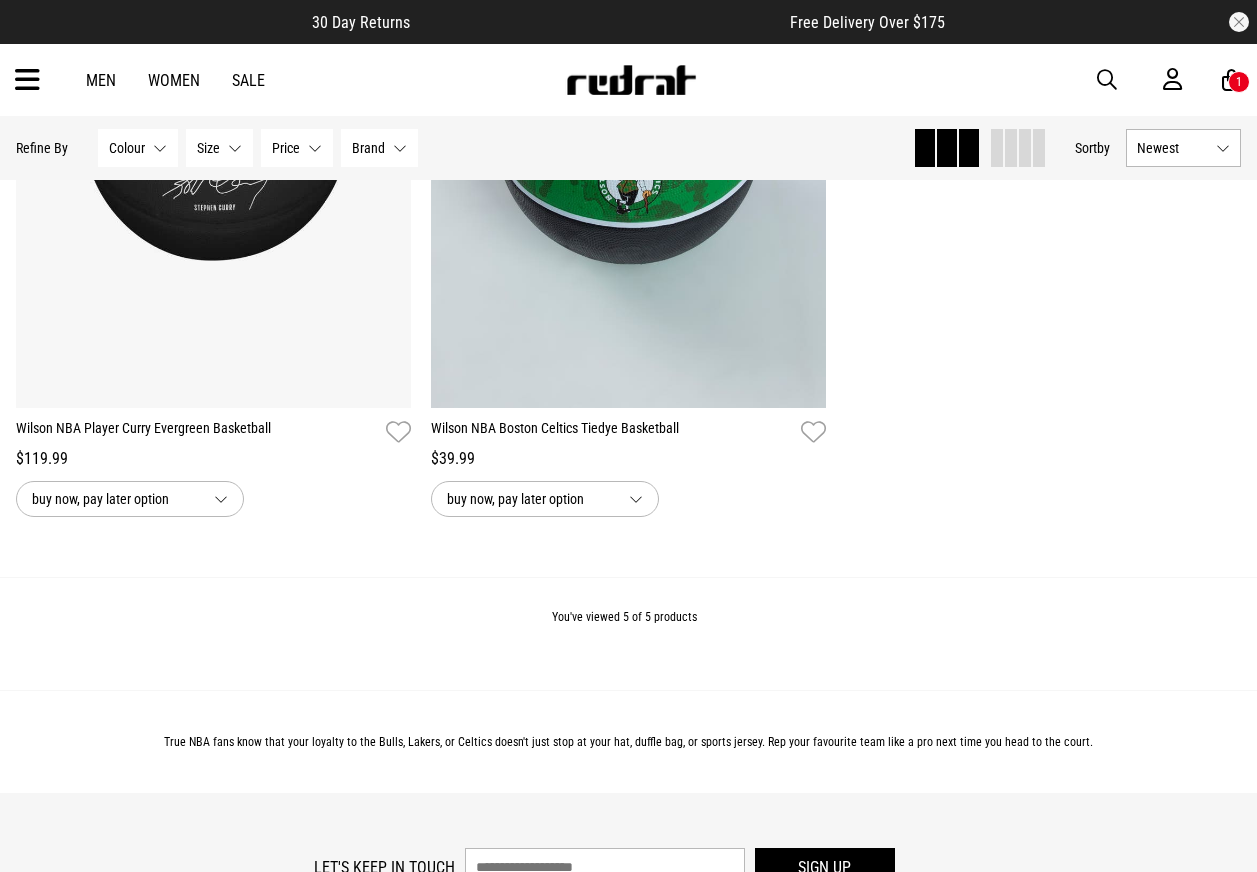 click on "Men   Women   Sale     Sign in     New       Back         Footwear       Back         Mens       Back         Womens       Back         Youth & Kids       Back         Jewellery       Back         Headwear       Back         Accessories       Back         Deals       Back         Sale   UP TO 60% OFF
Shop by Brand
adidas
Converse
New Era
See all brands     Gift Cards   Find a Store   Delivery   Returns & Exchanges   FAQ   Contact Us
Payment Options Only at Red Rat
Let's keep in touch
Back
1" at bounding box center (628, 80) 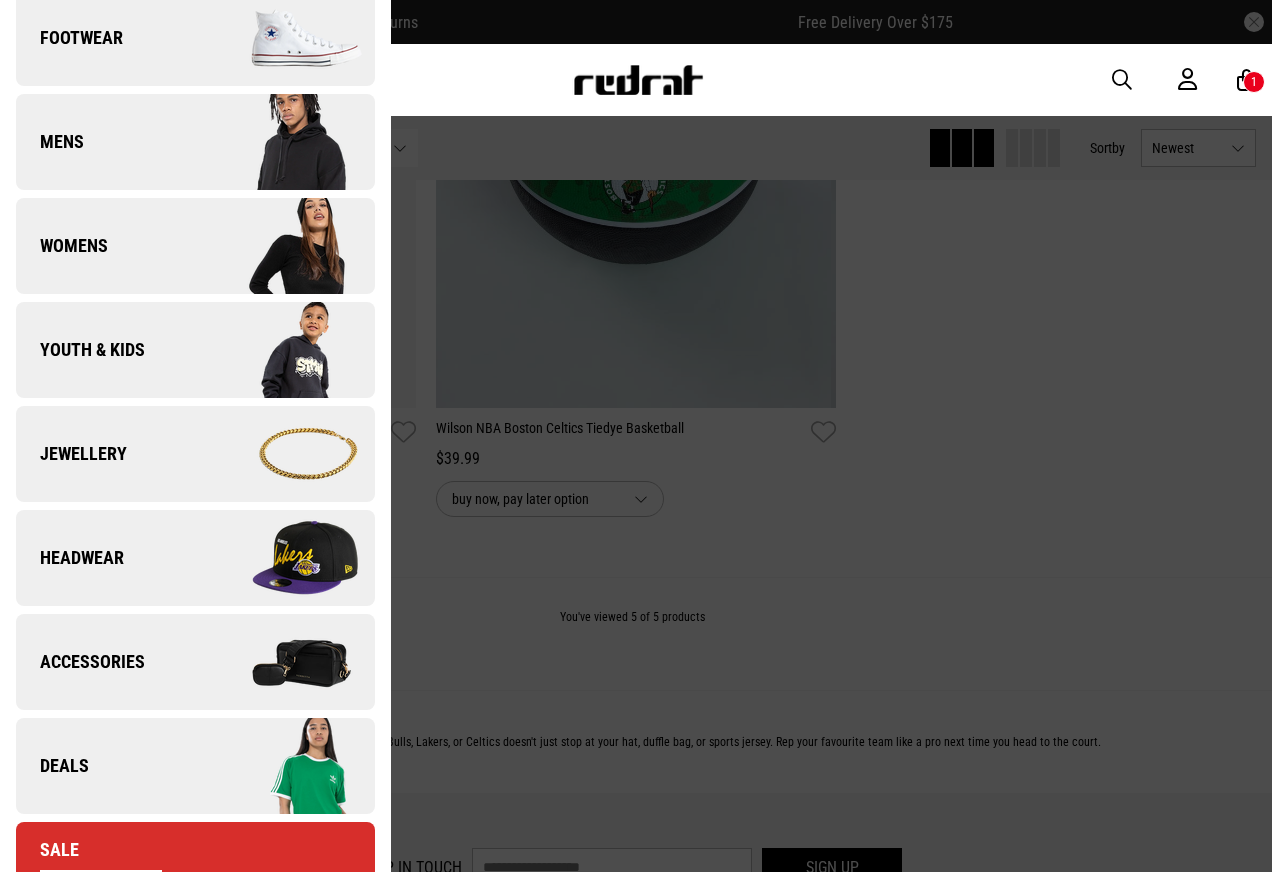 scroll, scrollTop: 300, scrollLeft: 0, axis: vertical 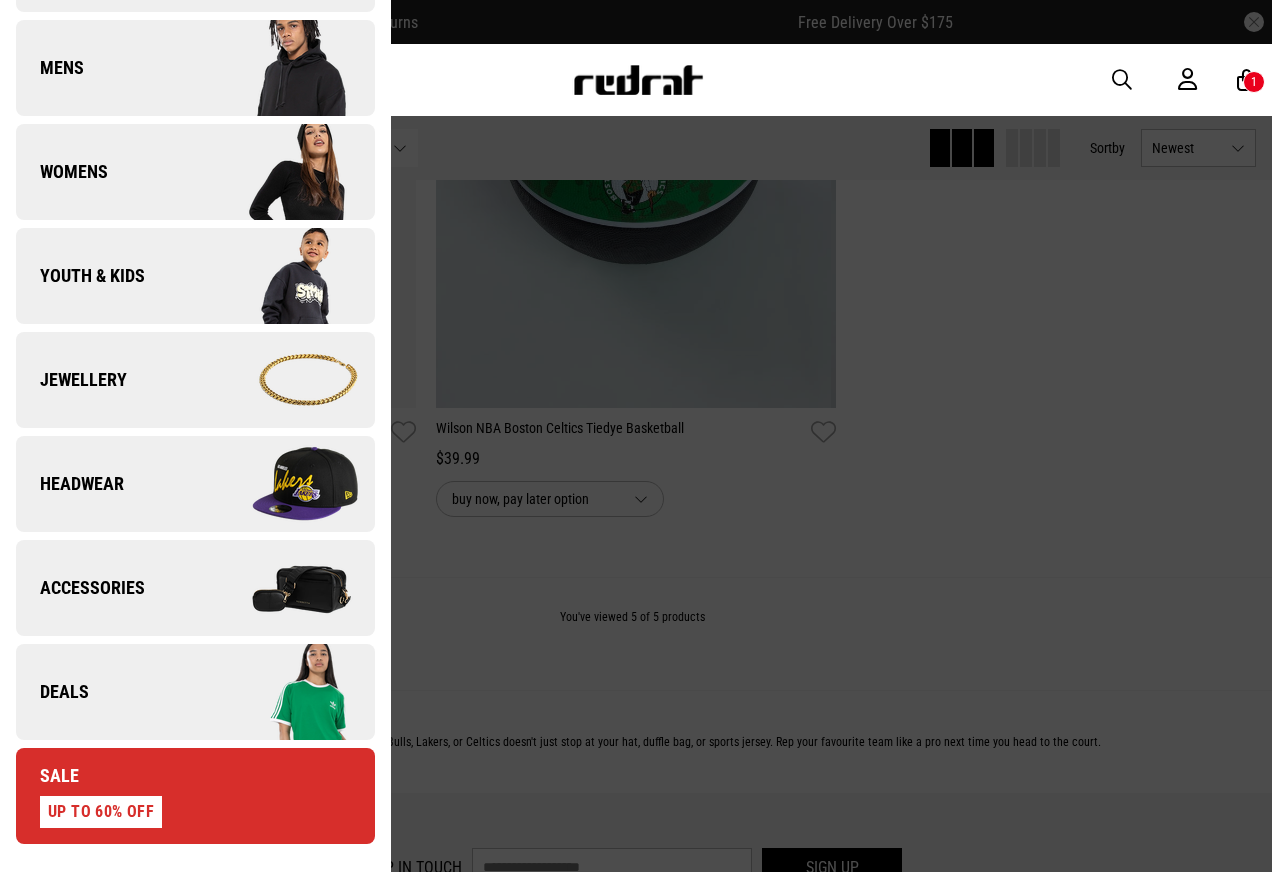 click at bounding box center (284, 588) 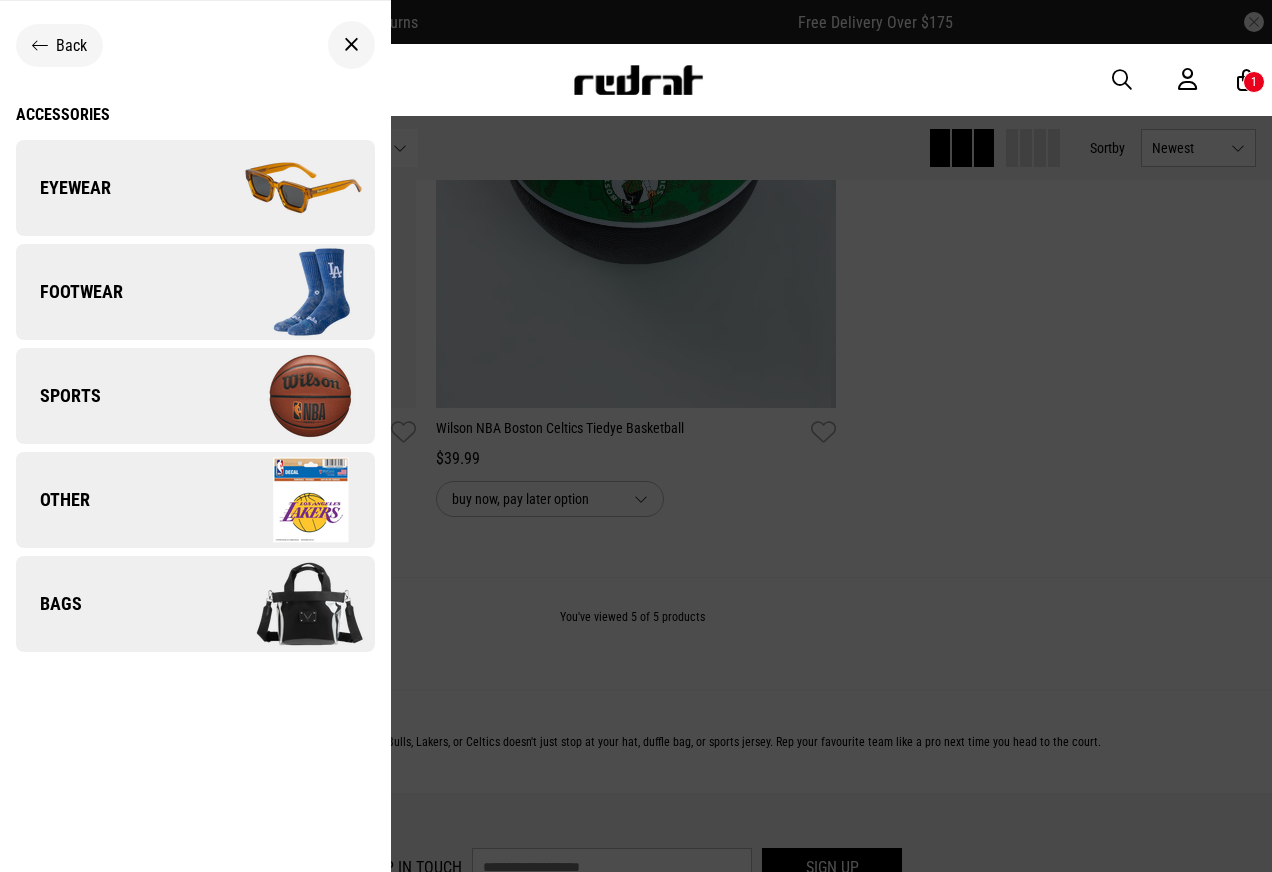 click at bounding box center (284, 500) 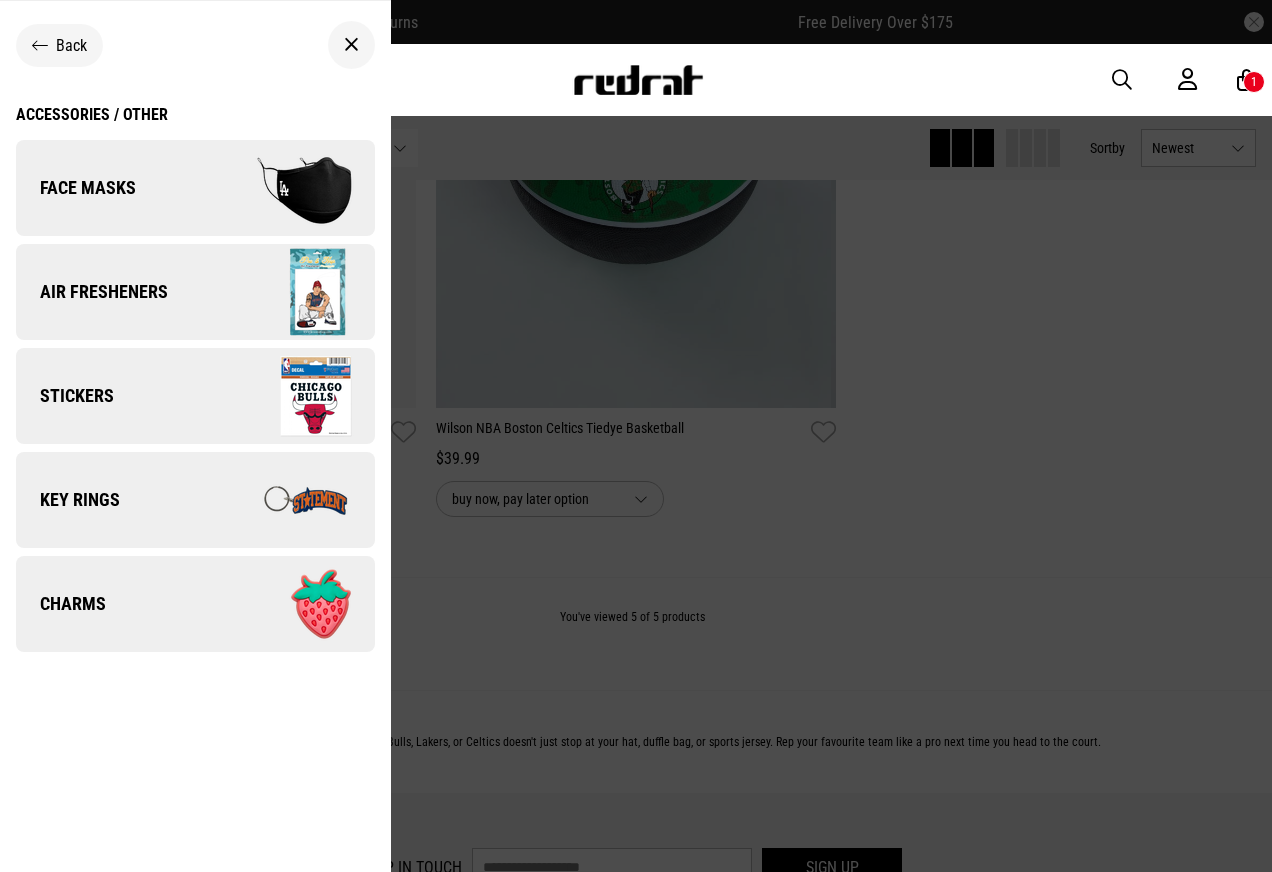 click on "Back" at bounding box center (71, 45) 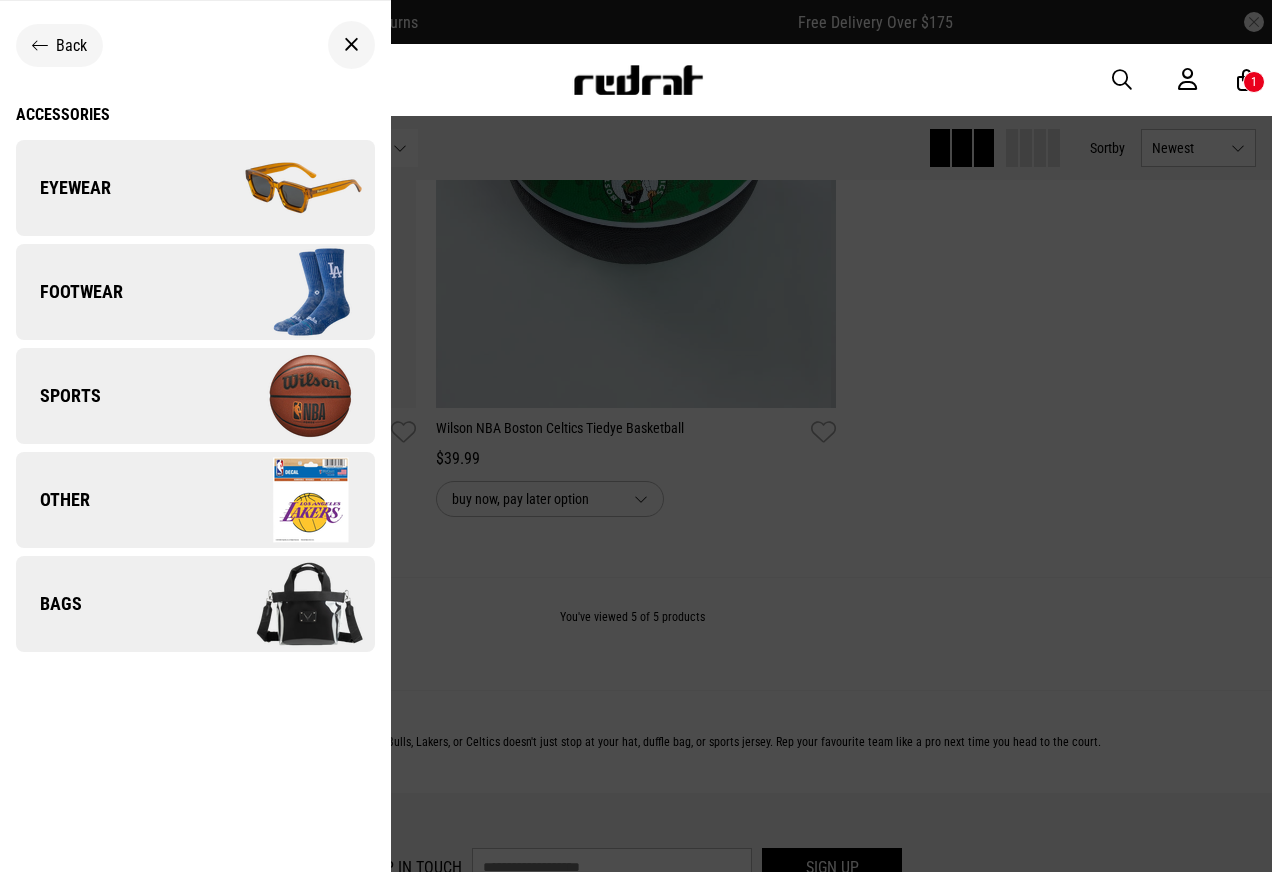 click on "Footwear" at bounding box center [195, 292] 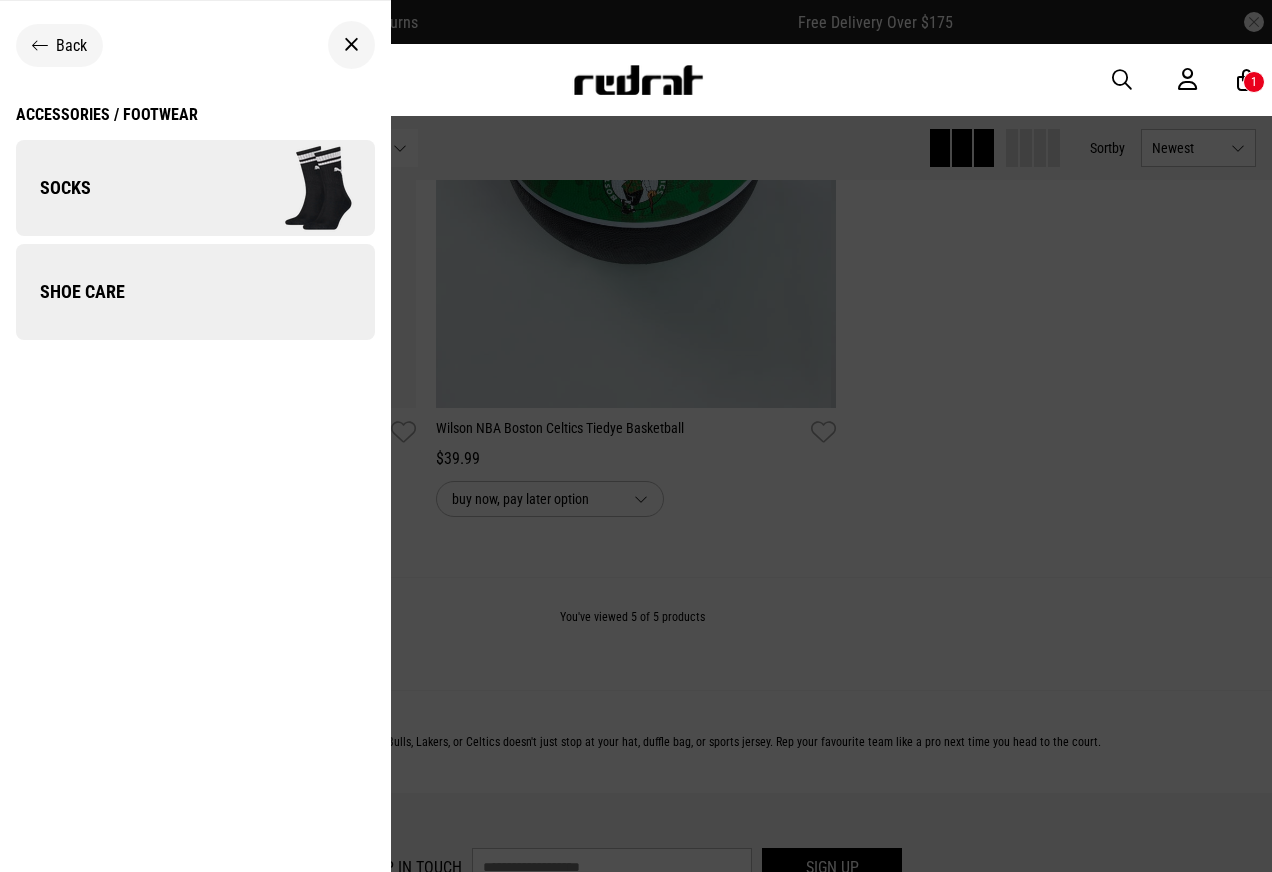click at bounding box center (40, 45) 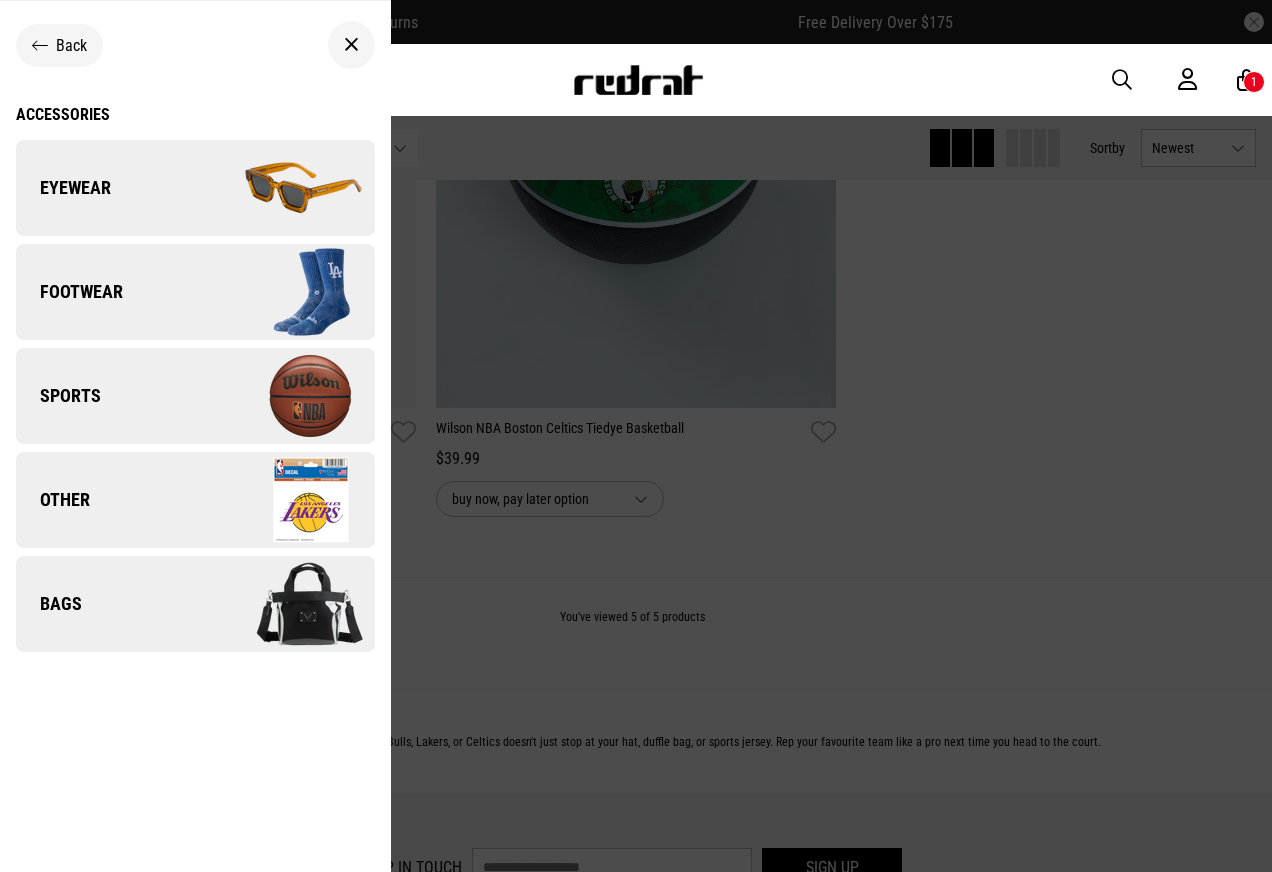 click on "Footwear" at bounding box center [195, 292] 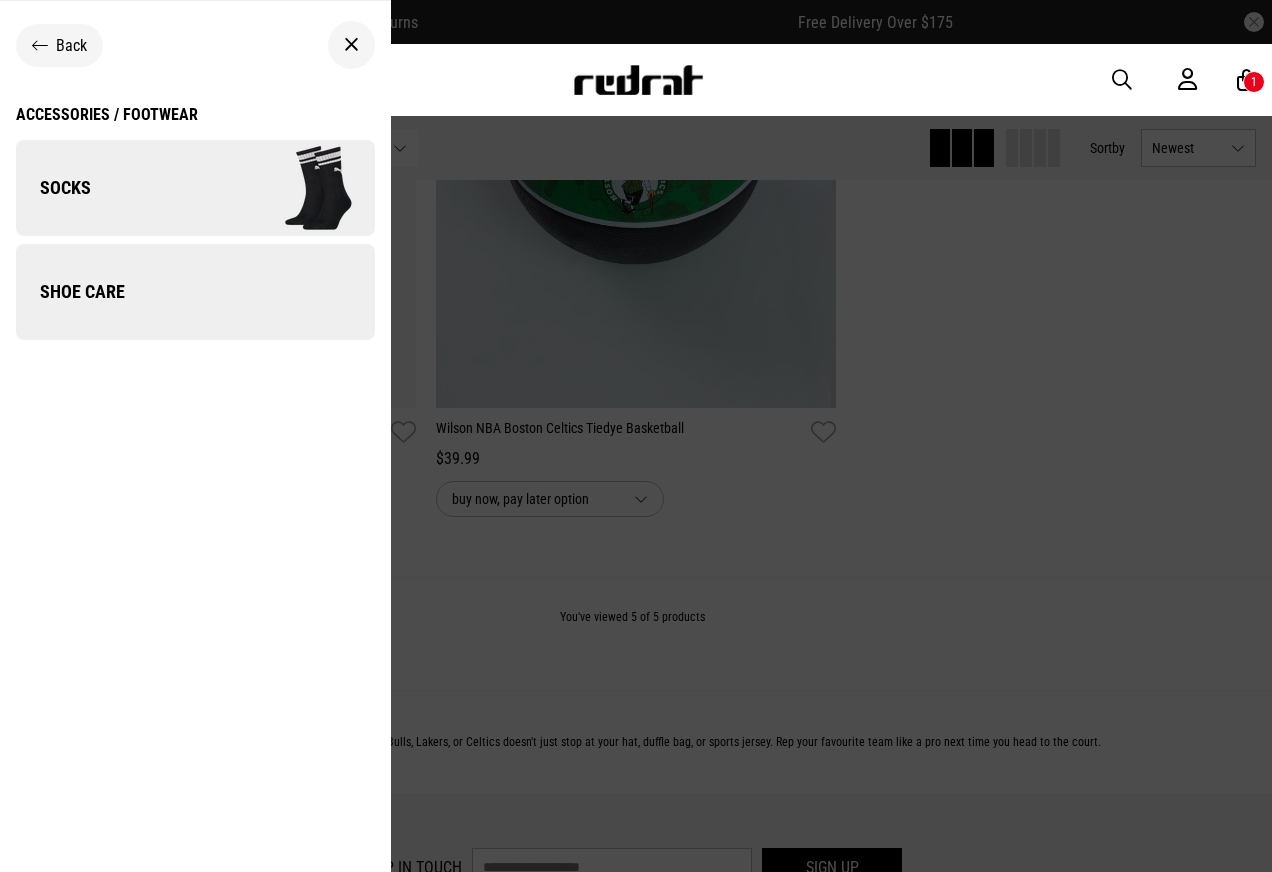 click on "Shoe Care" at bounding box center (195, 292) 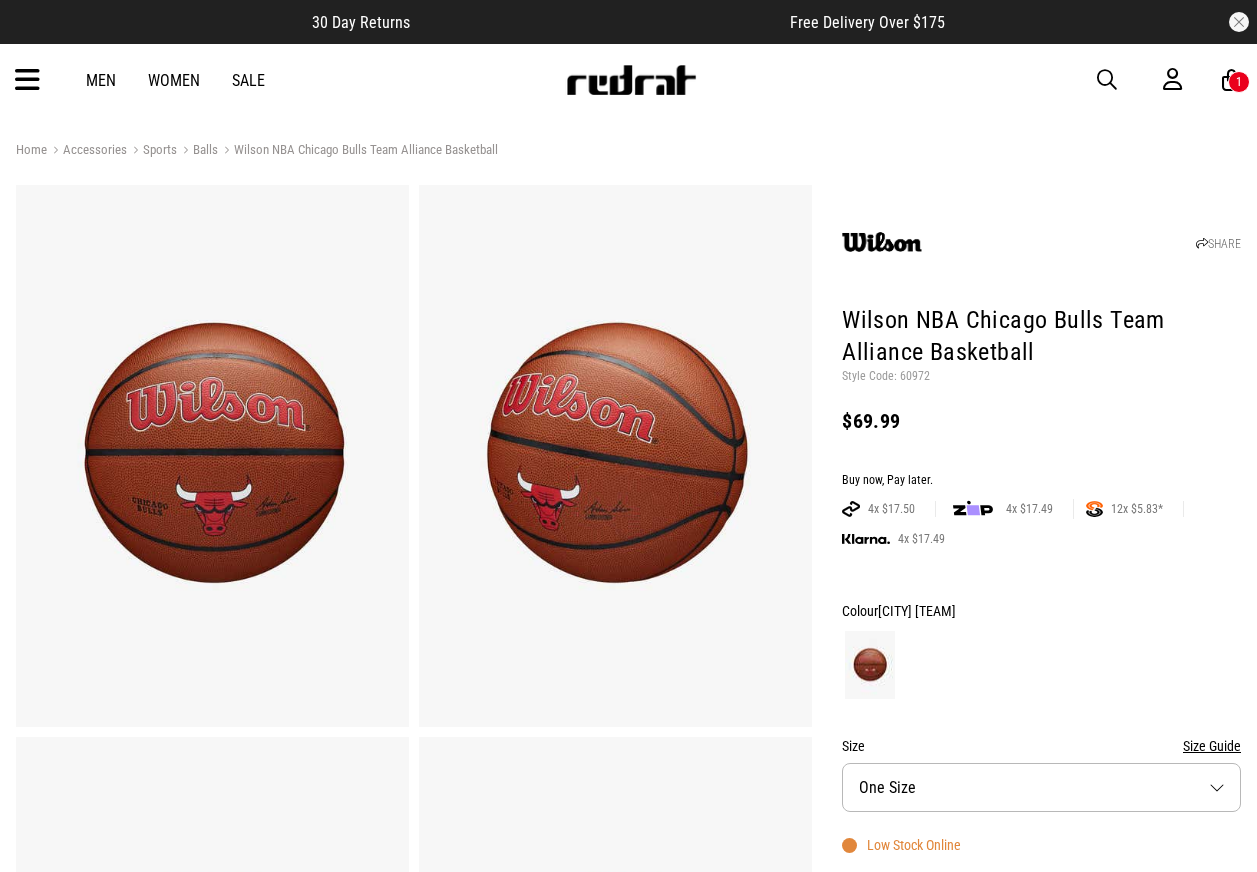 click on "Style Code: 60972" at bounding box center (1041, 377) 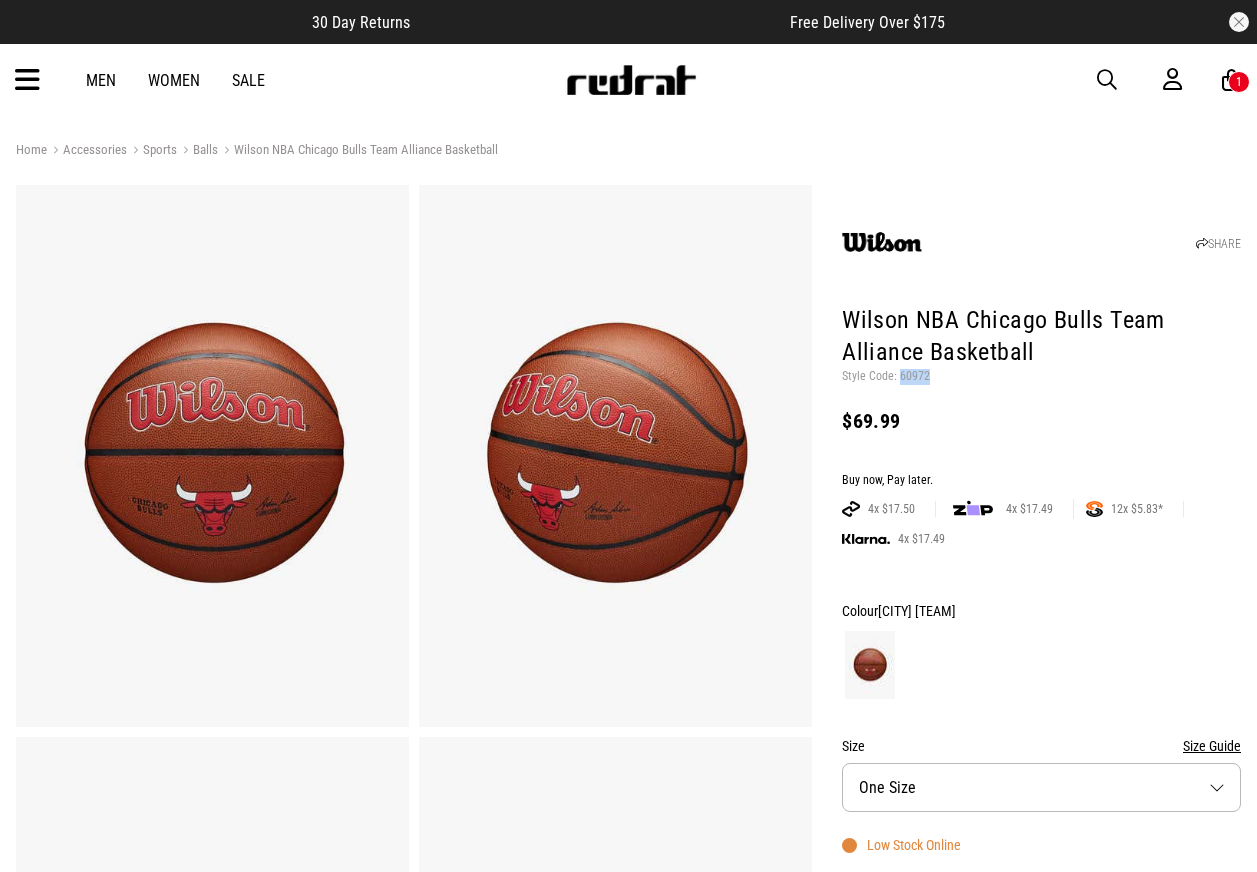 scroll, scrollTop: 0, scrollLeft: 0, axis: both 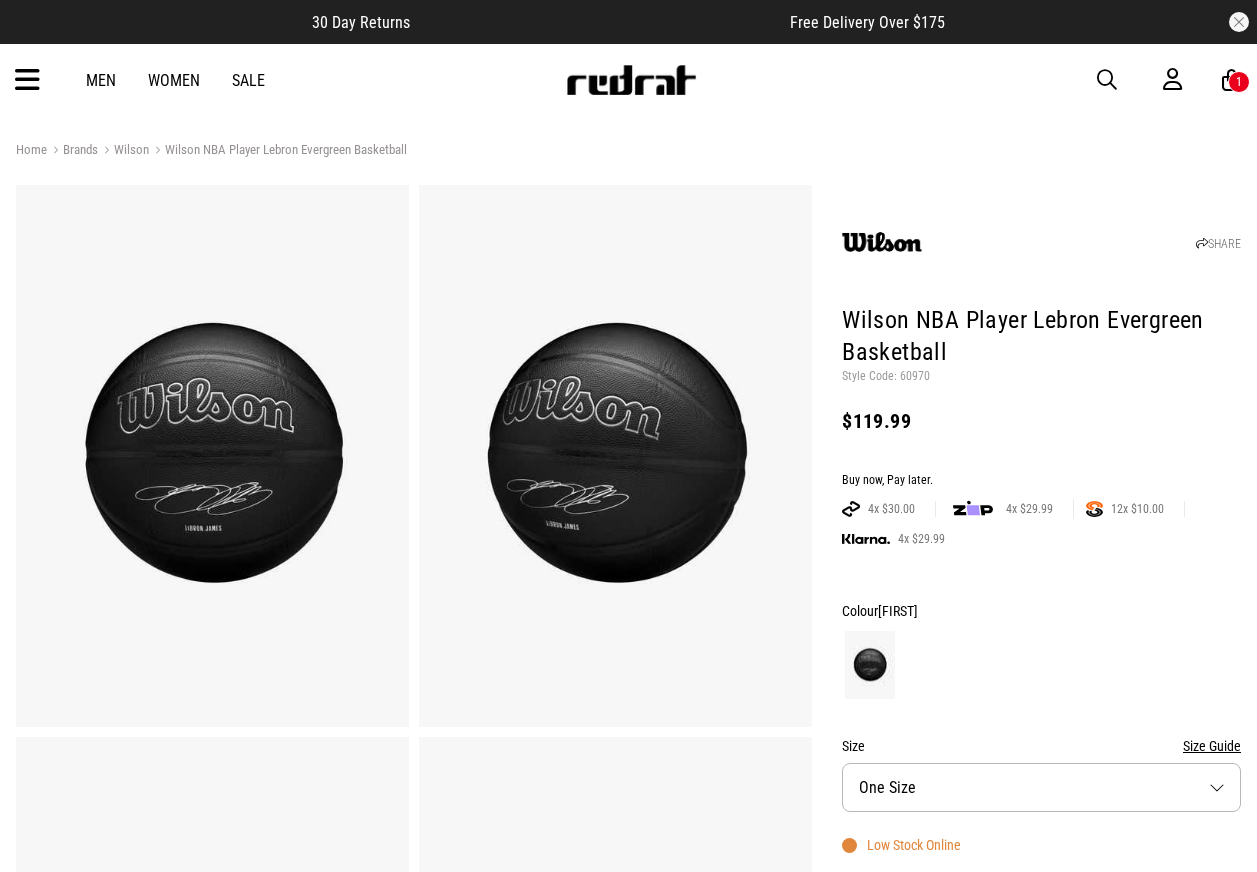 click on "Style Code: 60970" at bounding box center [1041, 377] 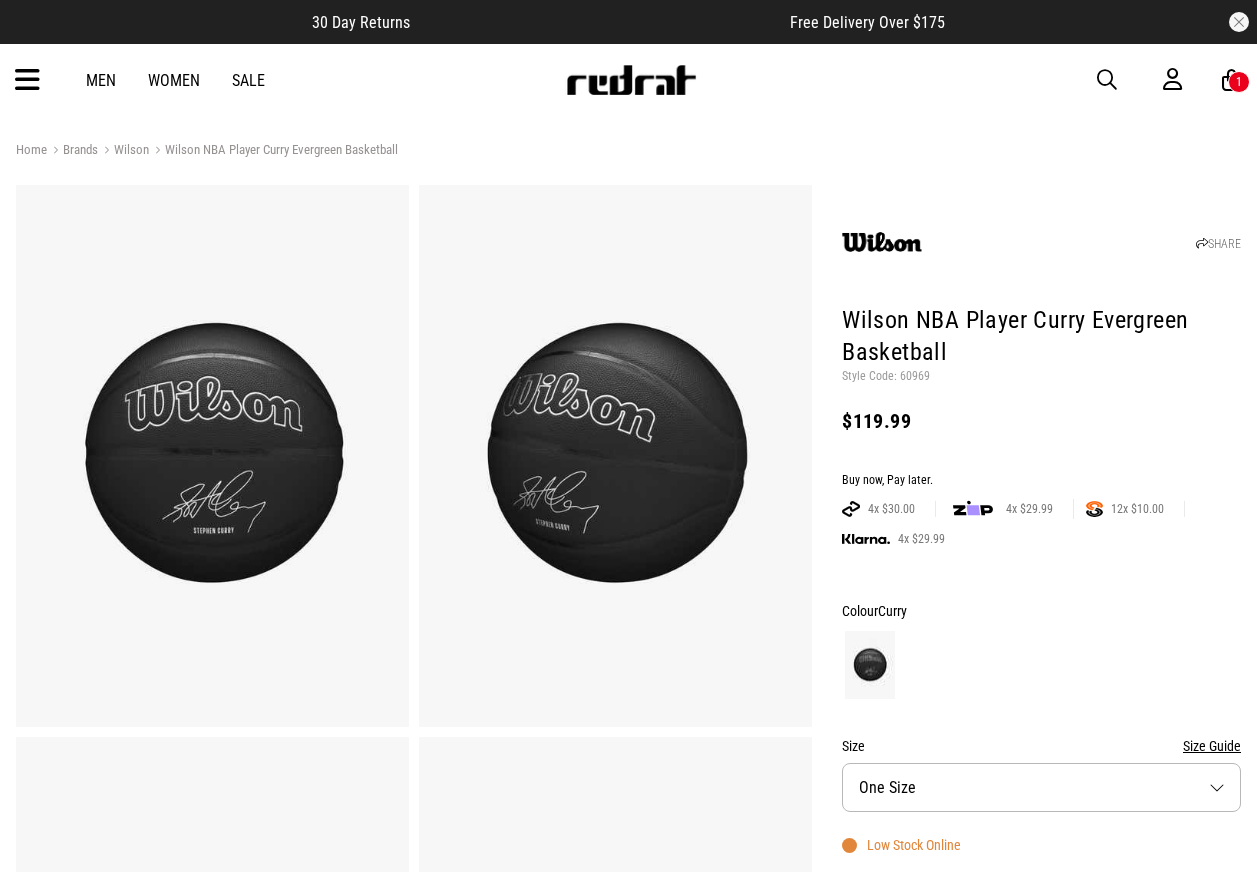 scroll, scrollTop: 0, scrollLeft: 0, axis: both 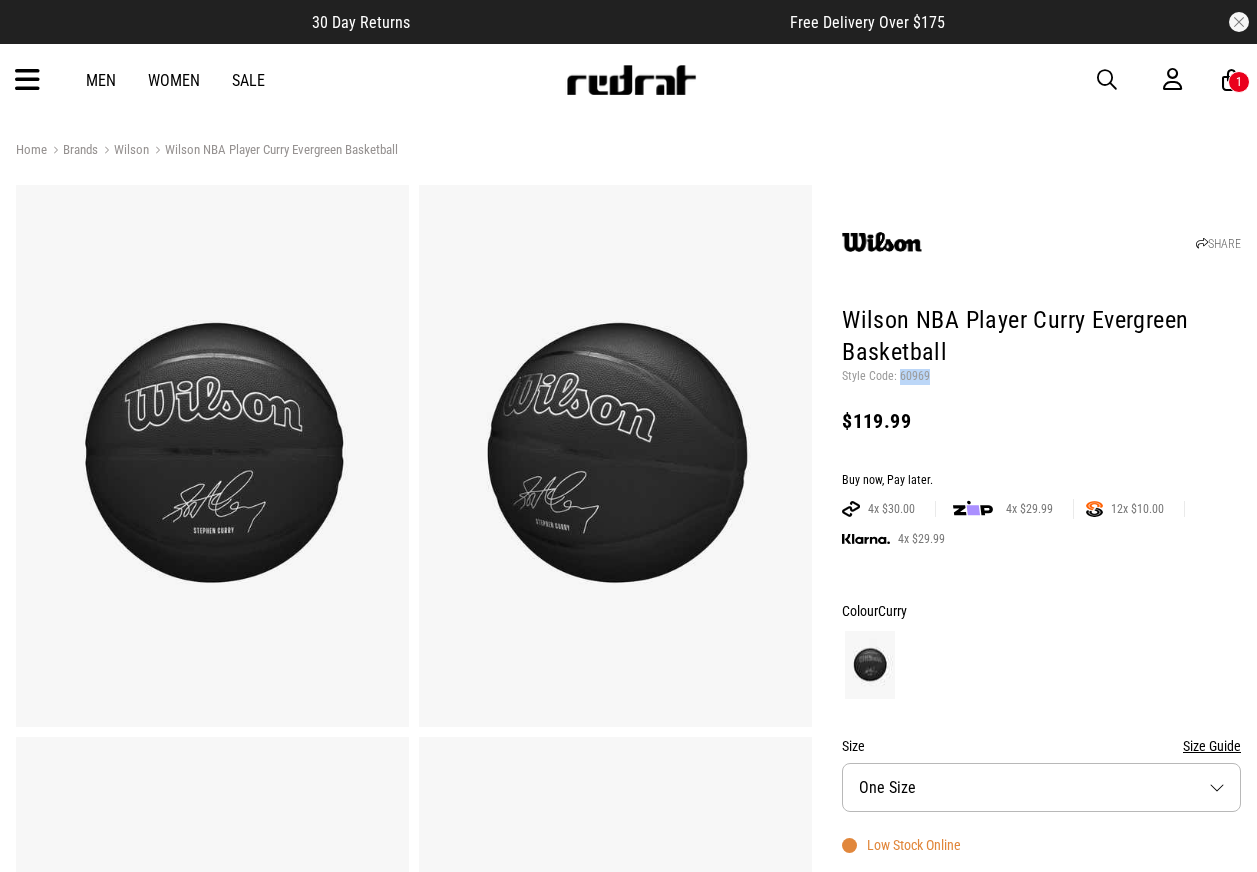 click on "Style Code: 60969" at bounding box center (1041, 377) 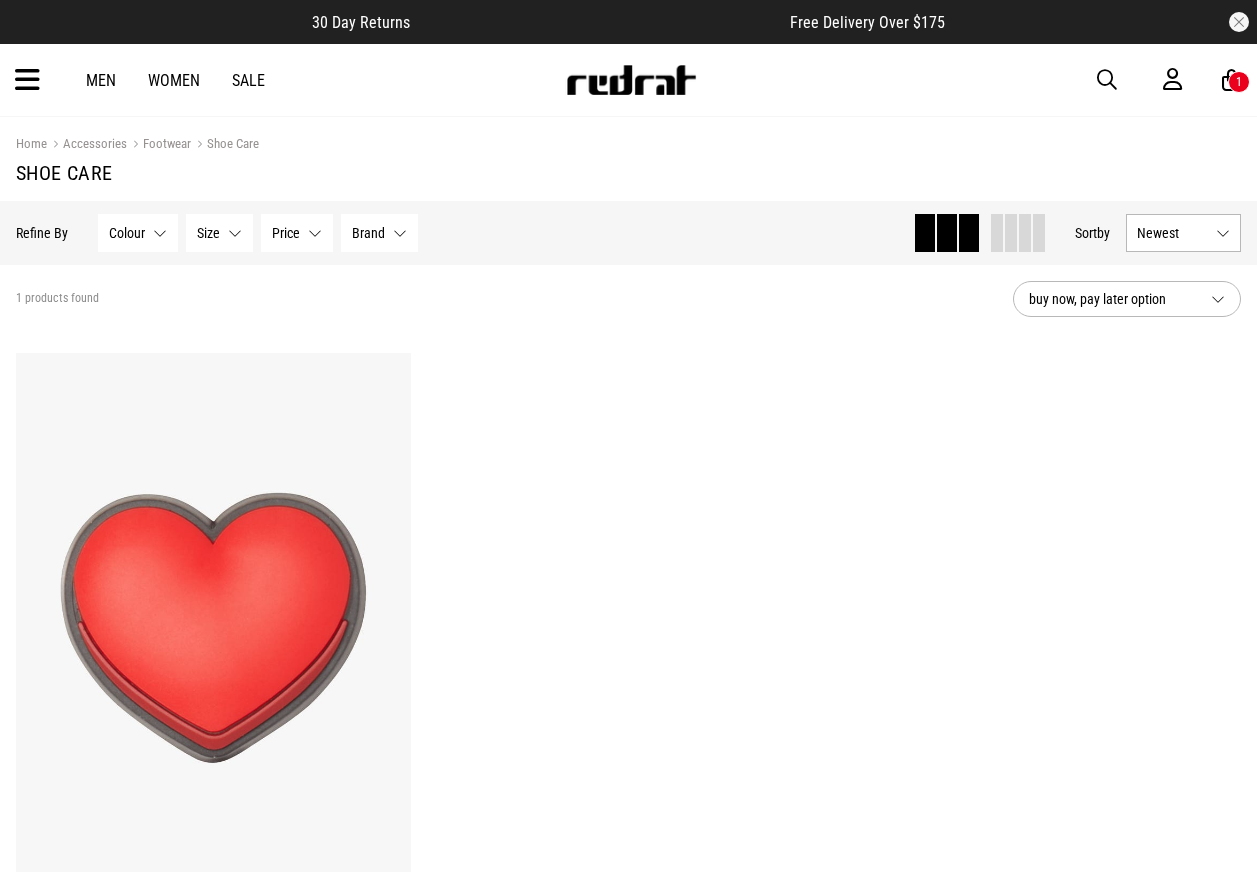 scroll, scrollTop: 0, scrollLeft: 0, axis: both 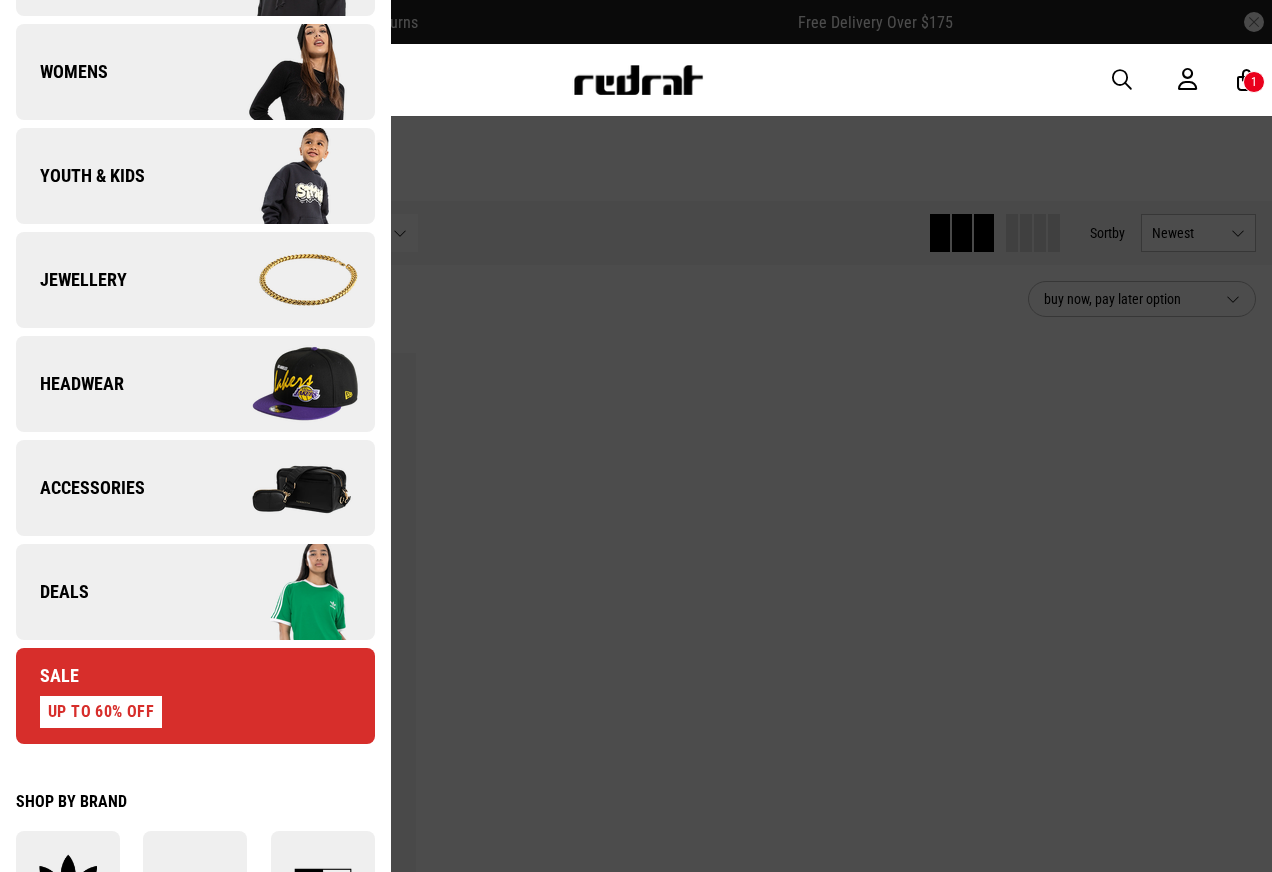 click at bounding box center (284, 176) 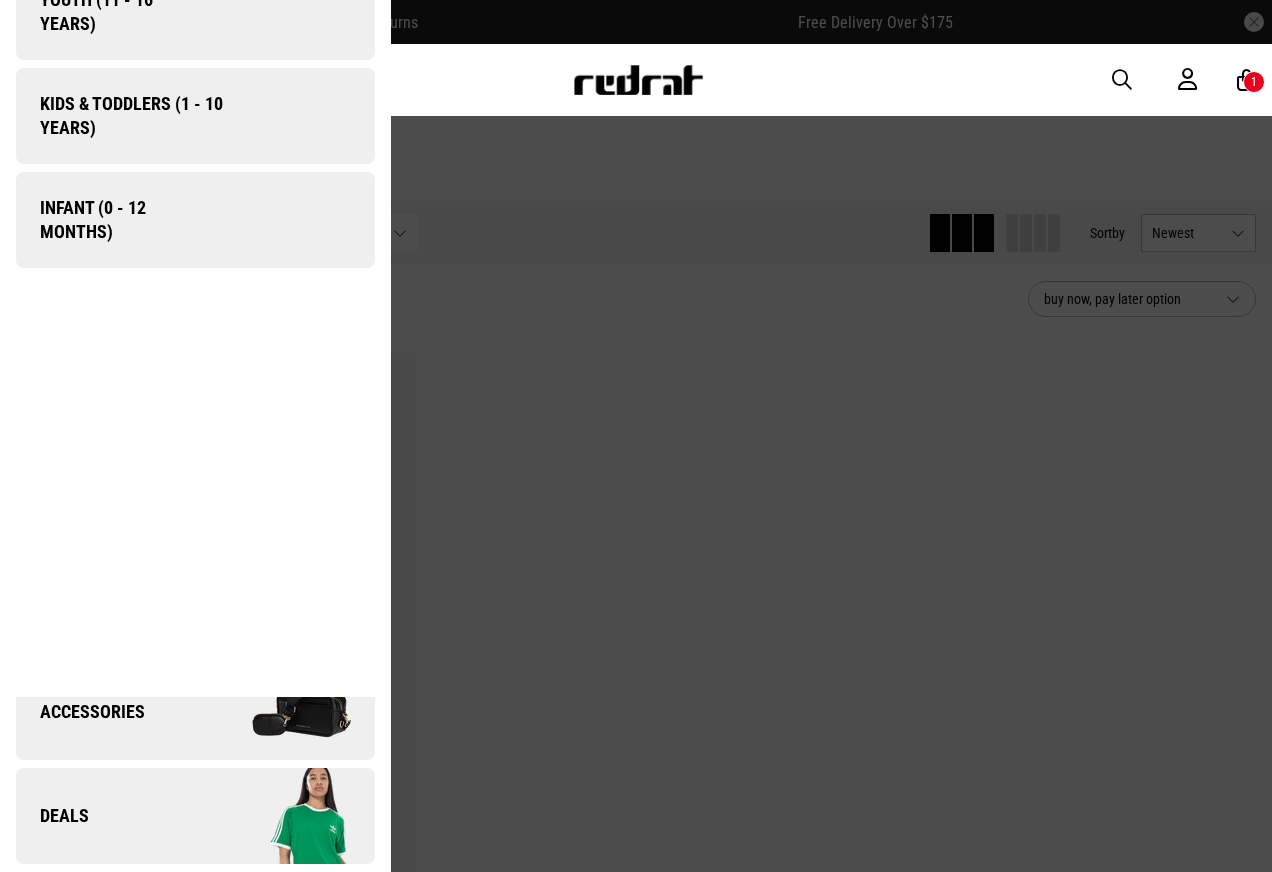 scroll, scrollTop: 0, scrollLeft: 0, axis: both 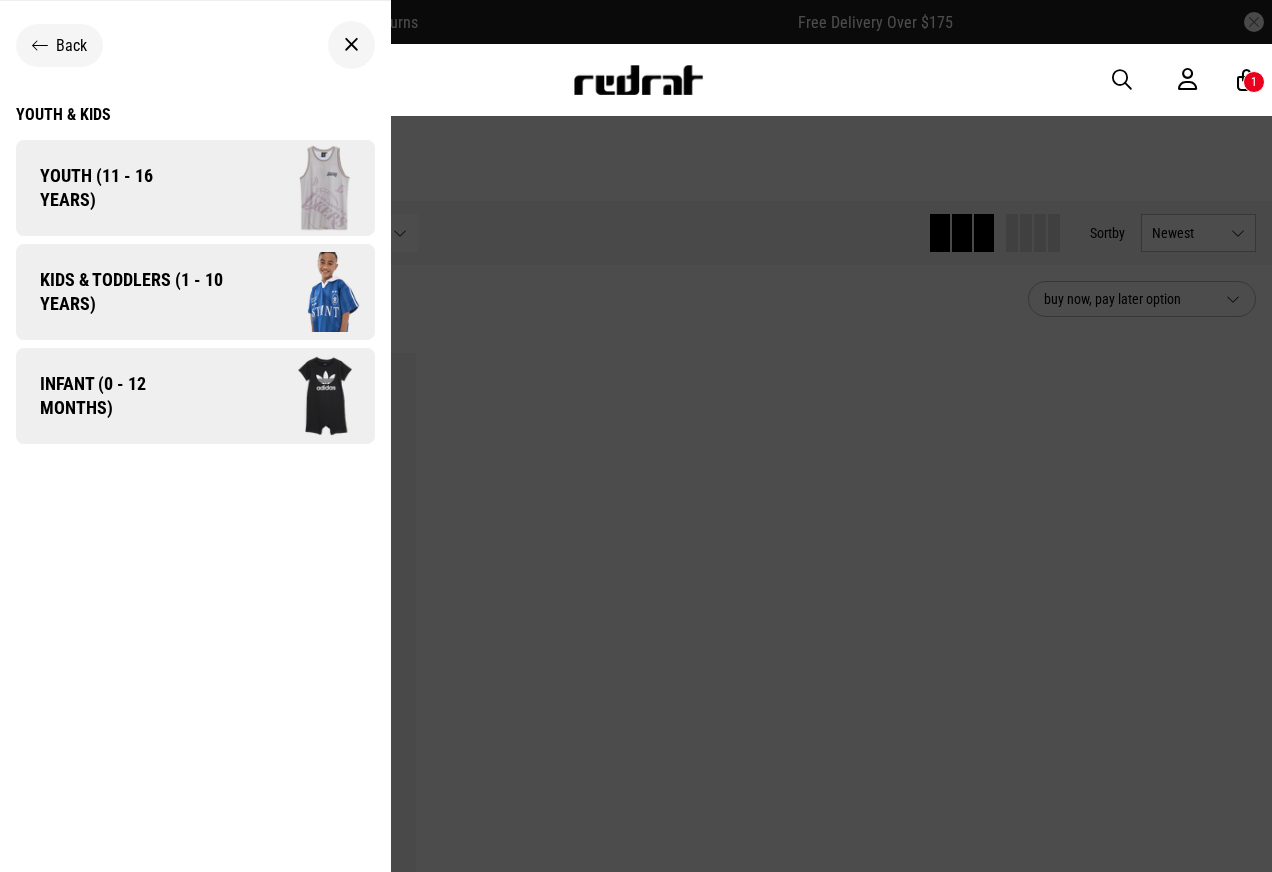 click on "Infant (0 - 12 months)" at bounding box center (112, 396) 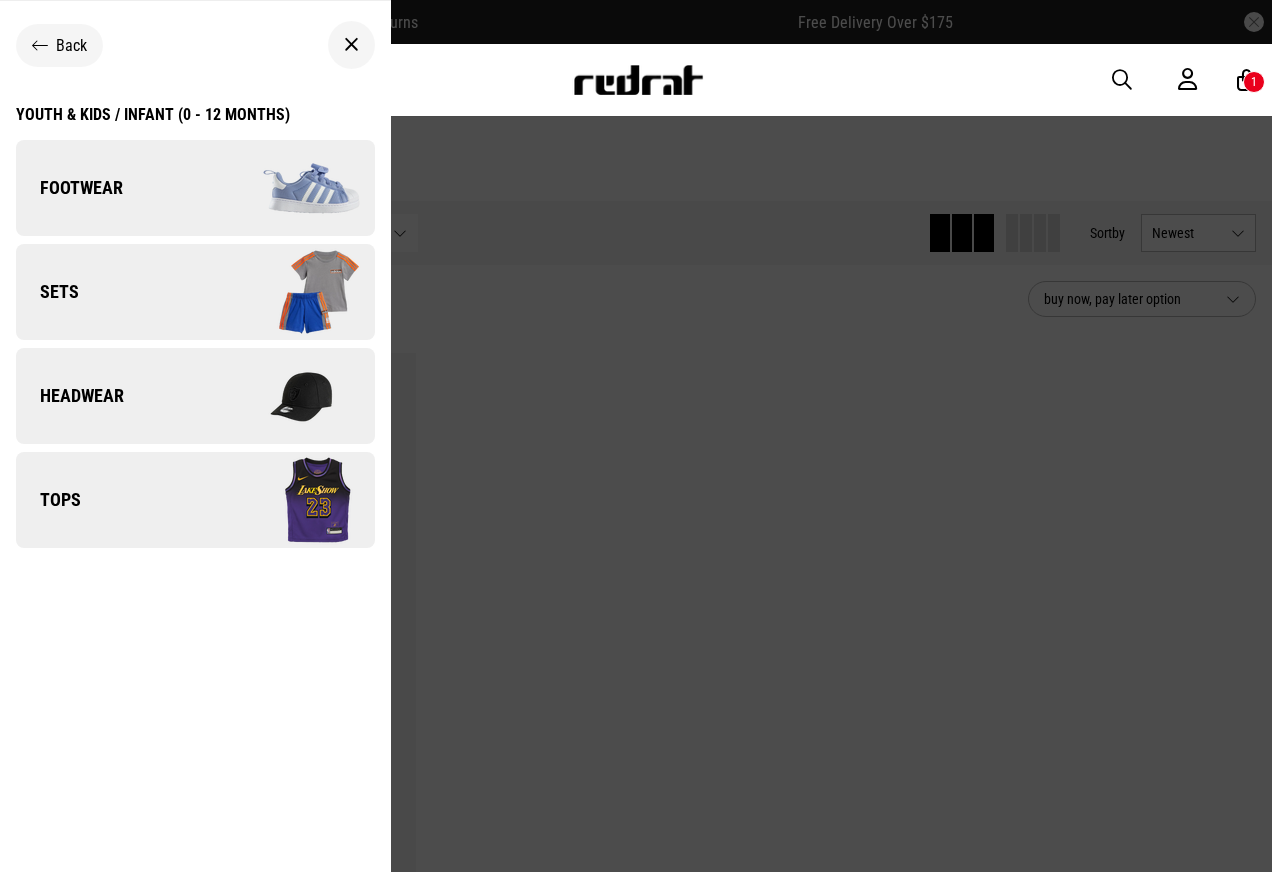 click on "Back" at bounding box center (59, 45) 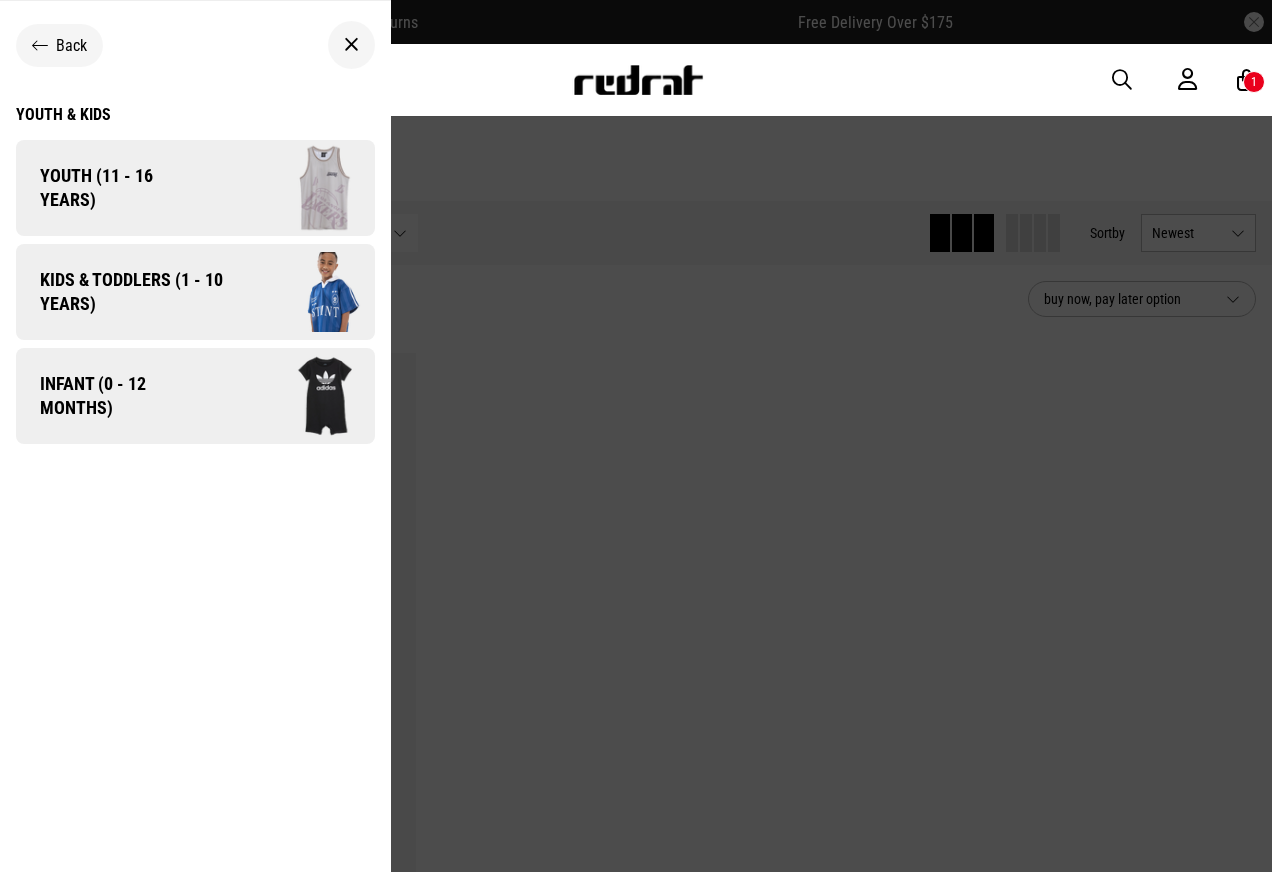 click at bounding box center [40, 45] 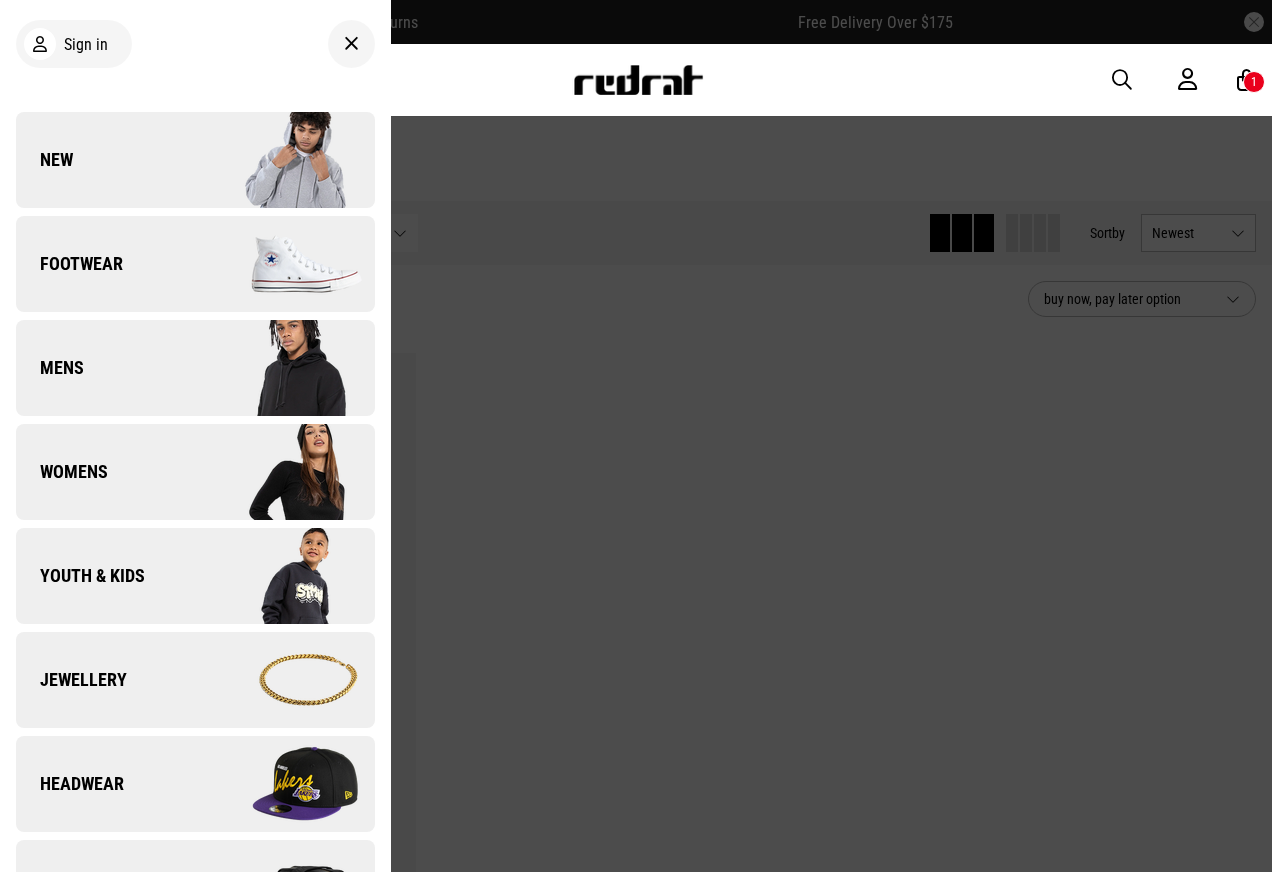 click at bounding box center [284, 368] 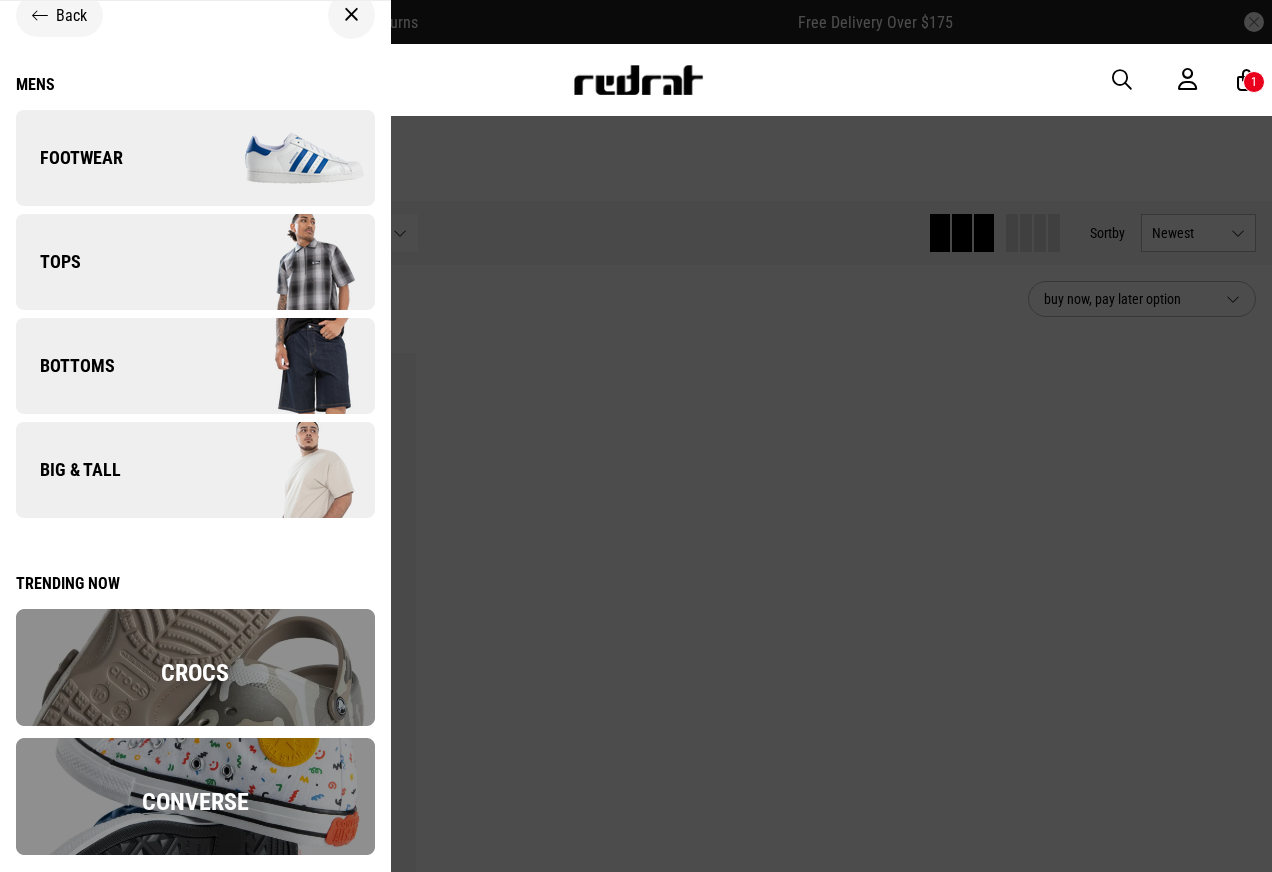 scroll, scrollTop: 46, scrollLeft: 0, axis: vertical 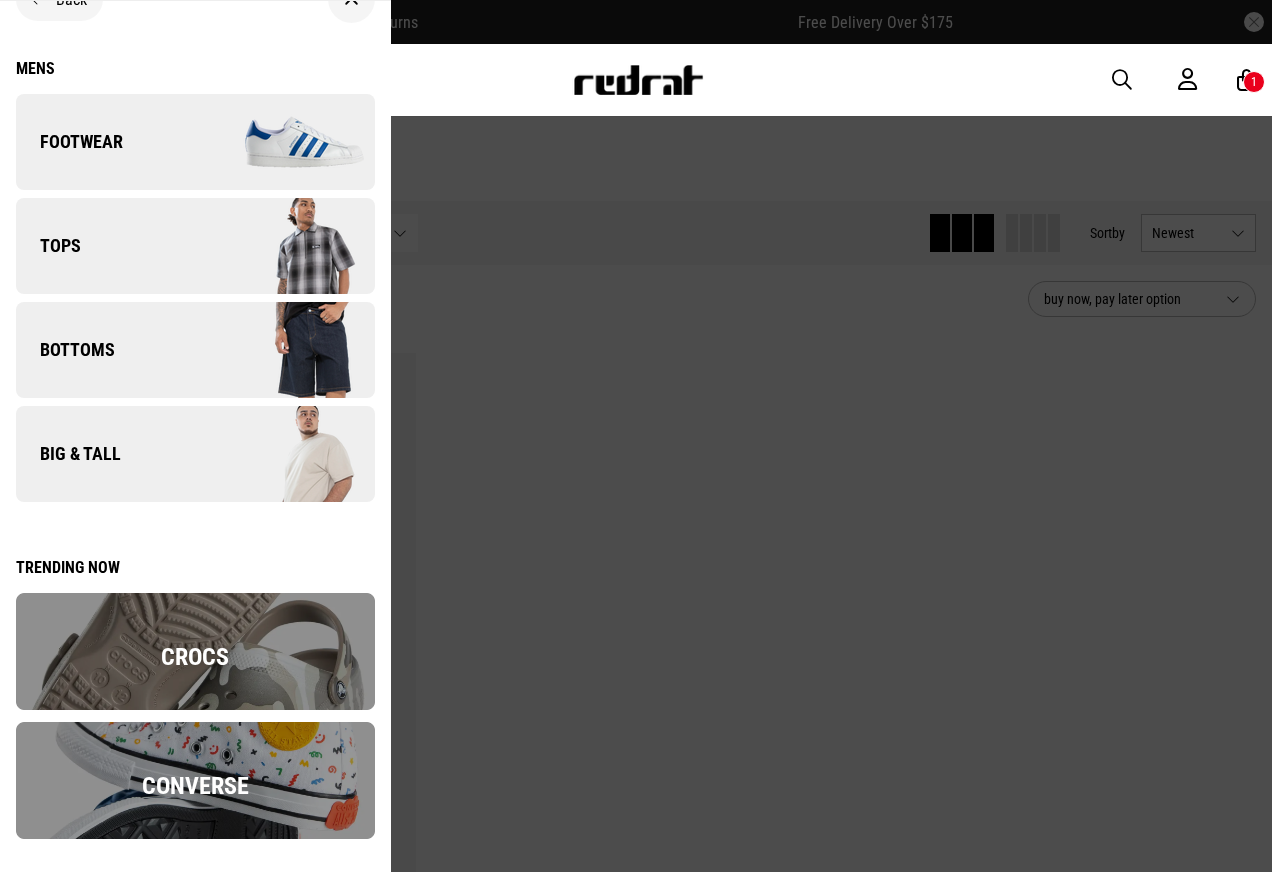 click at bounding box center [195, 651] 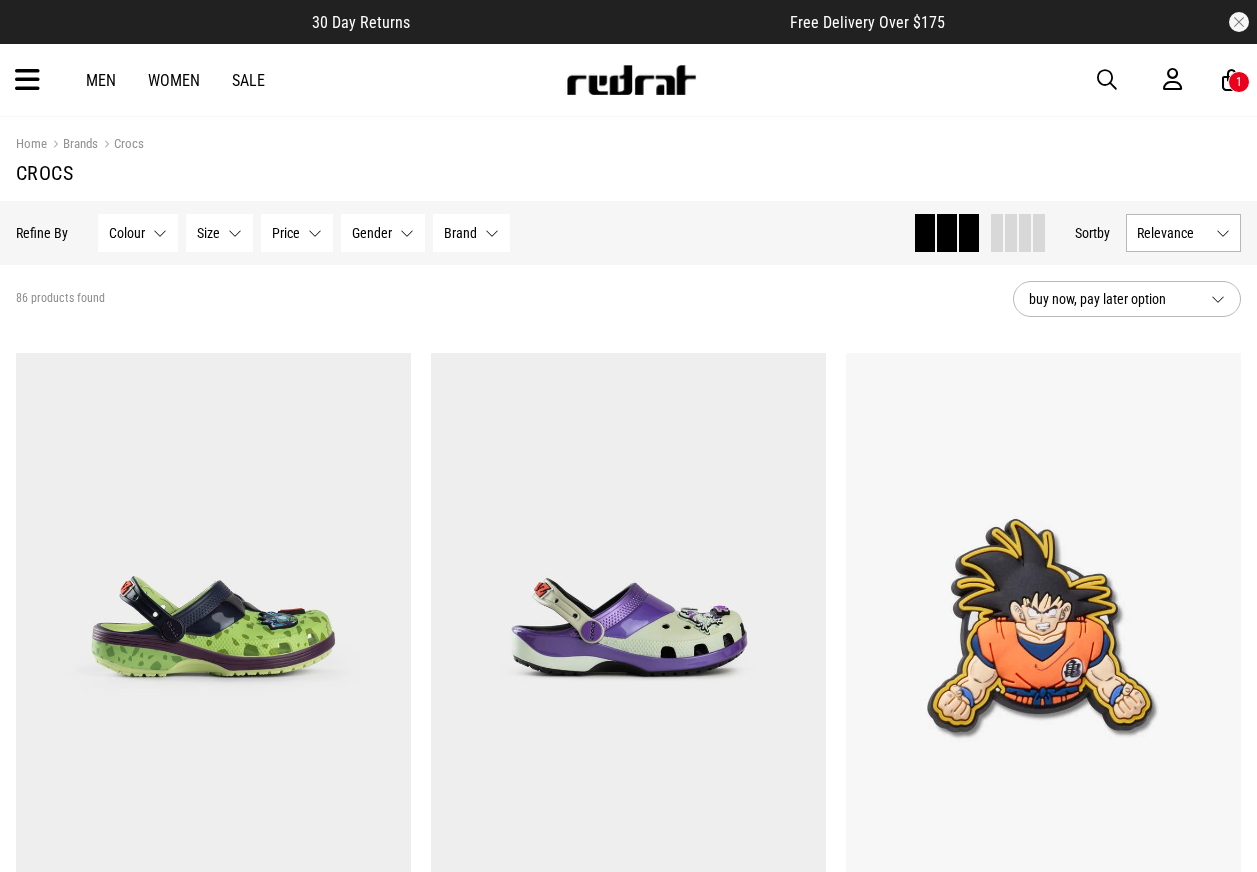 scroll, scrollTop: 0, scrollLeft: 0, axis: both 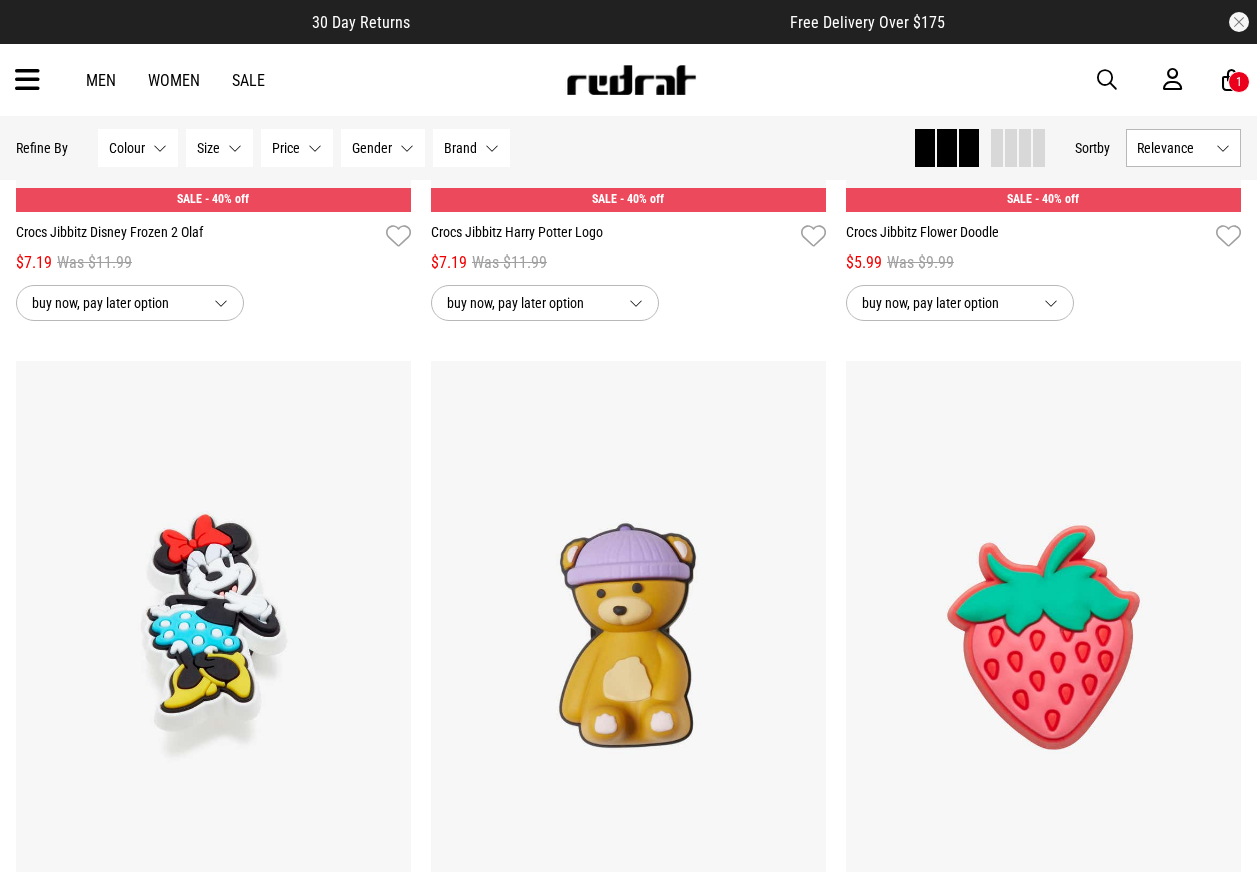 click at bounding box center [631, 89] 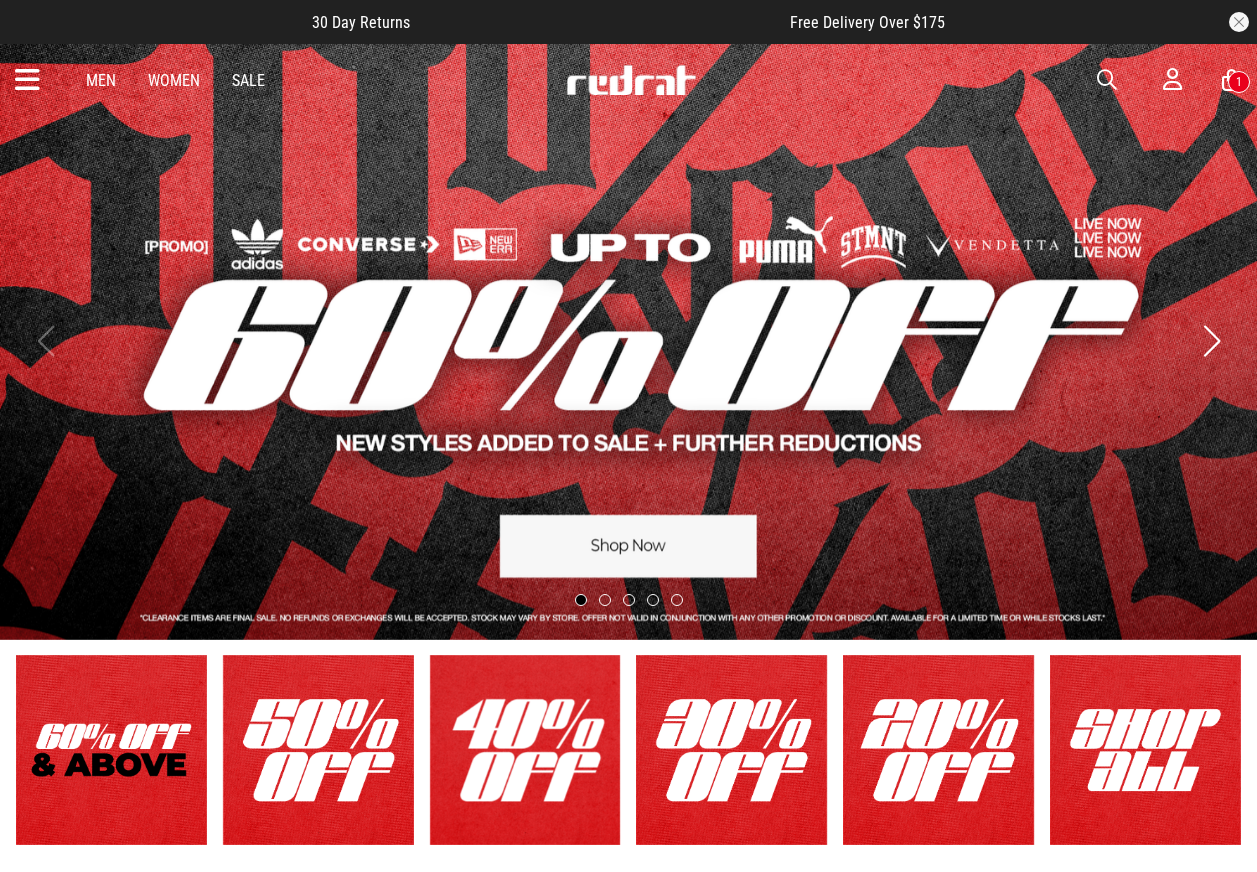 scroll, scrollTop: 0, scrollLeft: 0, axis: both 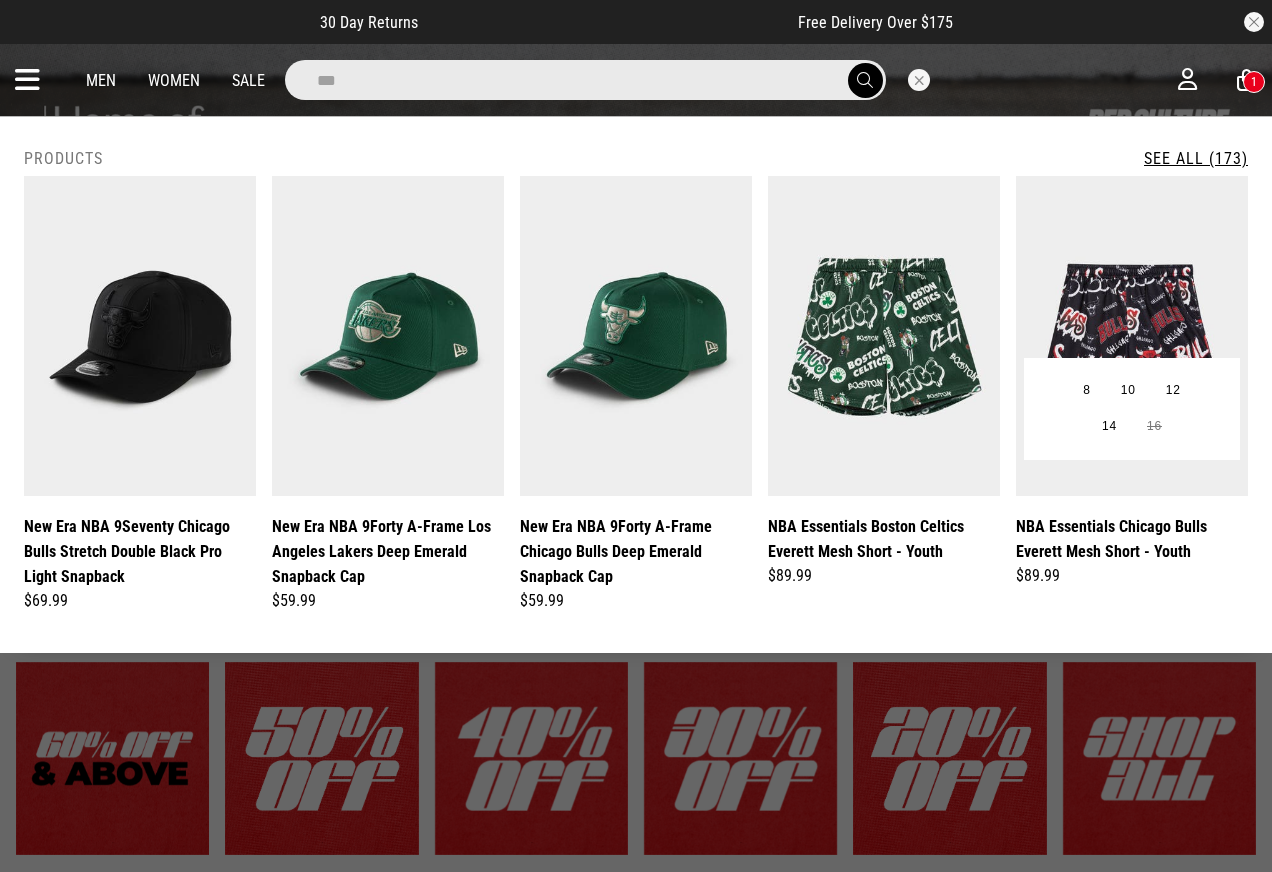 type on "***" 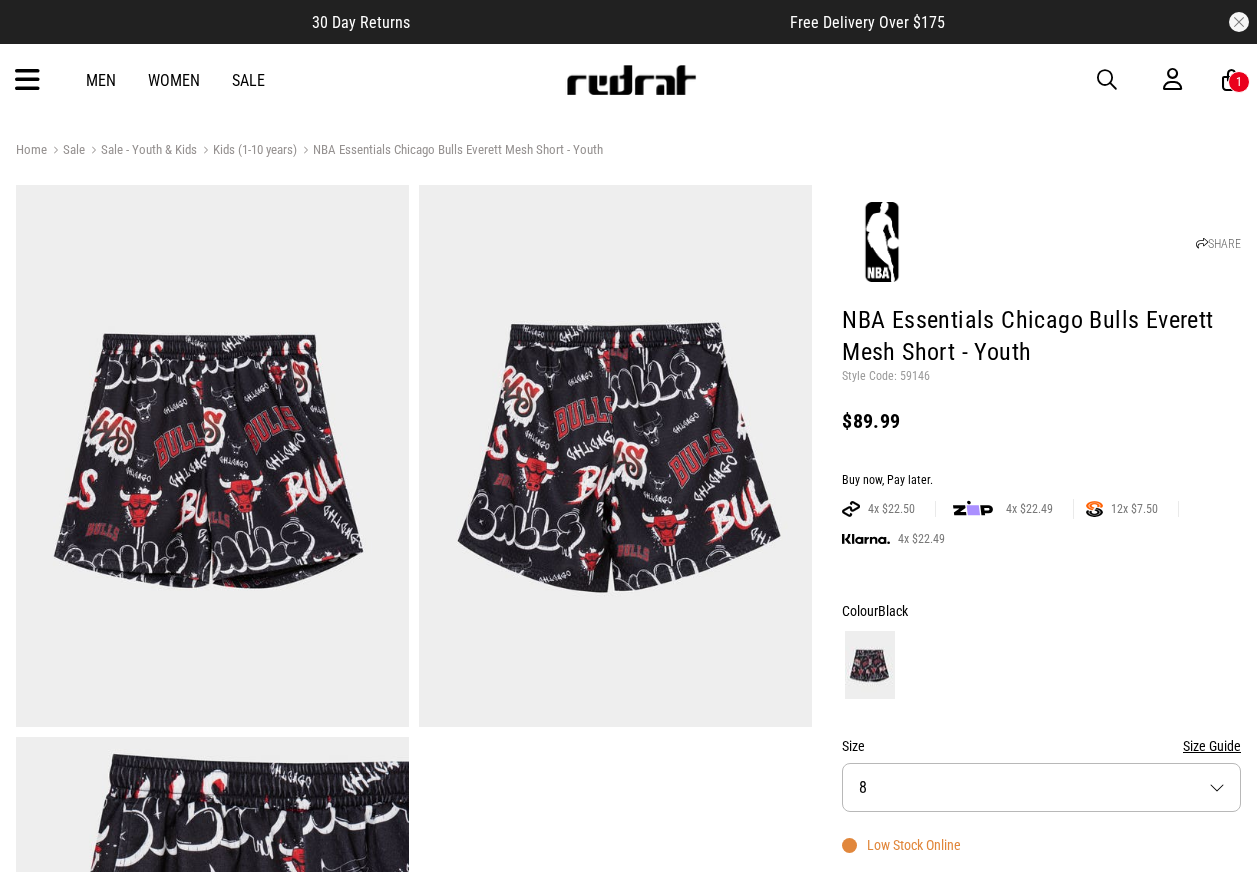 scroll, scrollTop: 0, scrollLeft: 0, axis: both 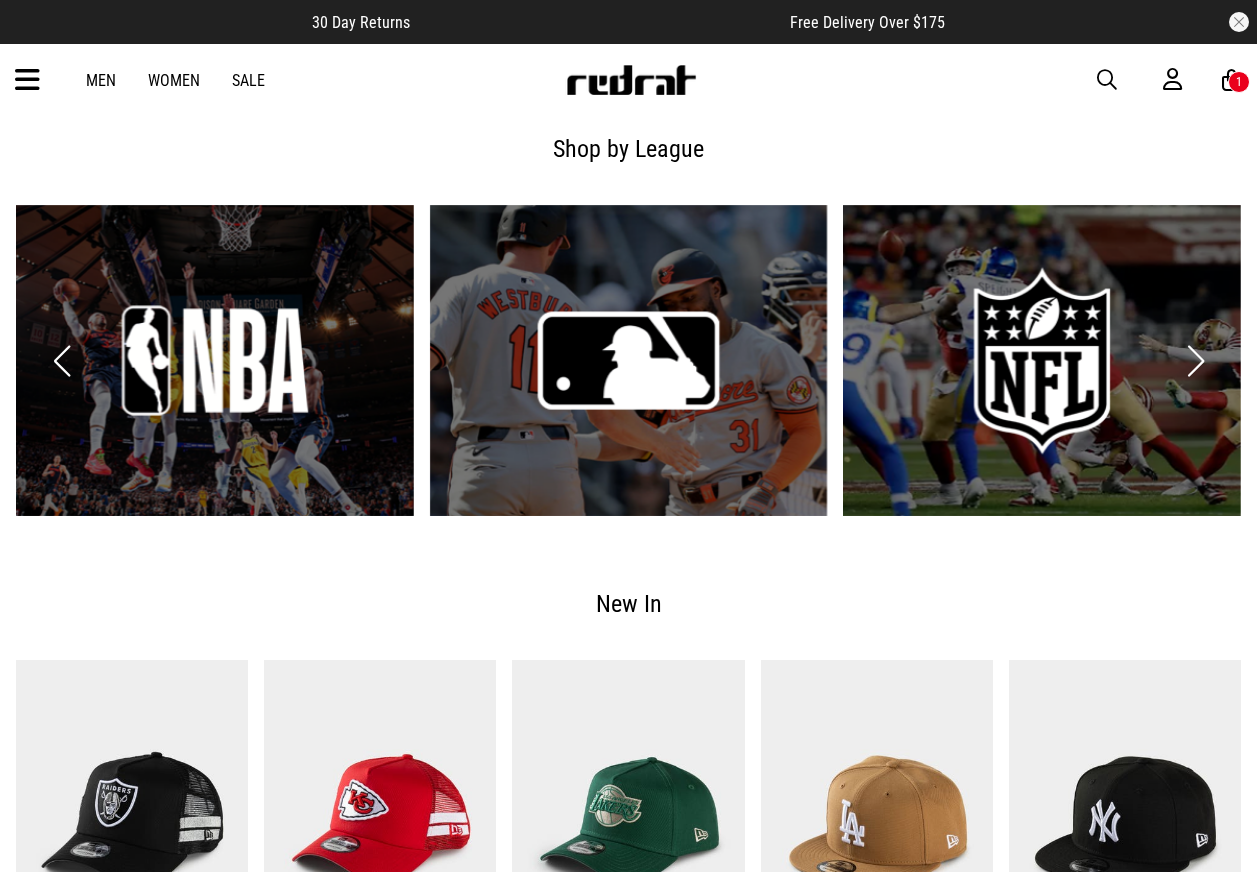 click at bounding box center [215, 361] 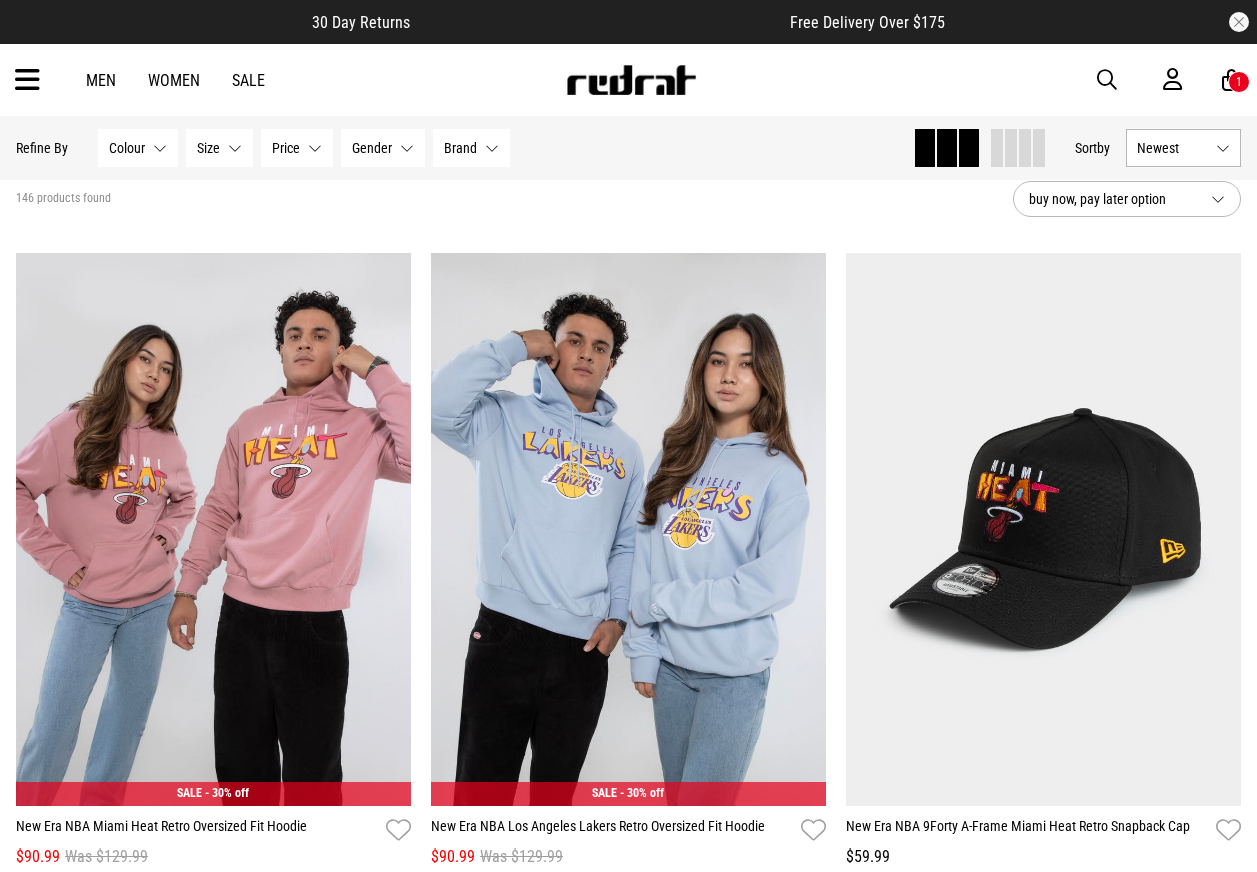 scroll, scrollTop: 0, scrollLeft: 0, axis: both 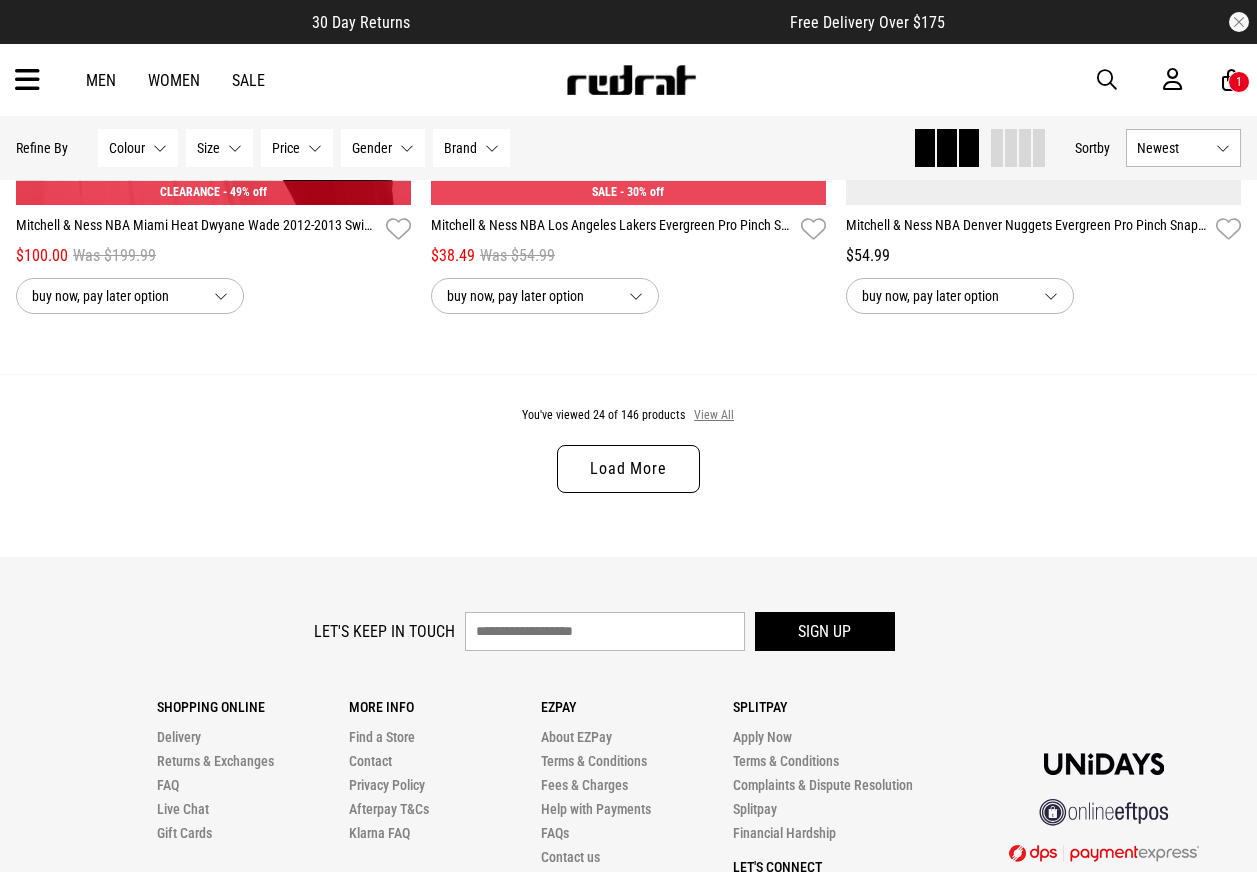click on "View All" at bounding box center [714, 416] 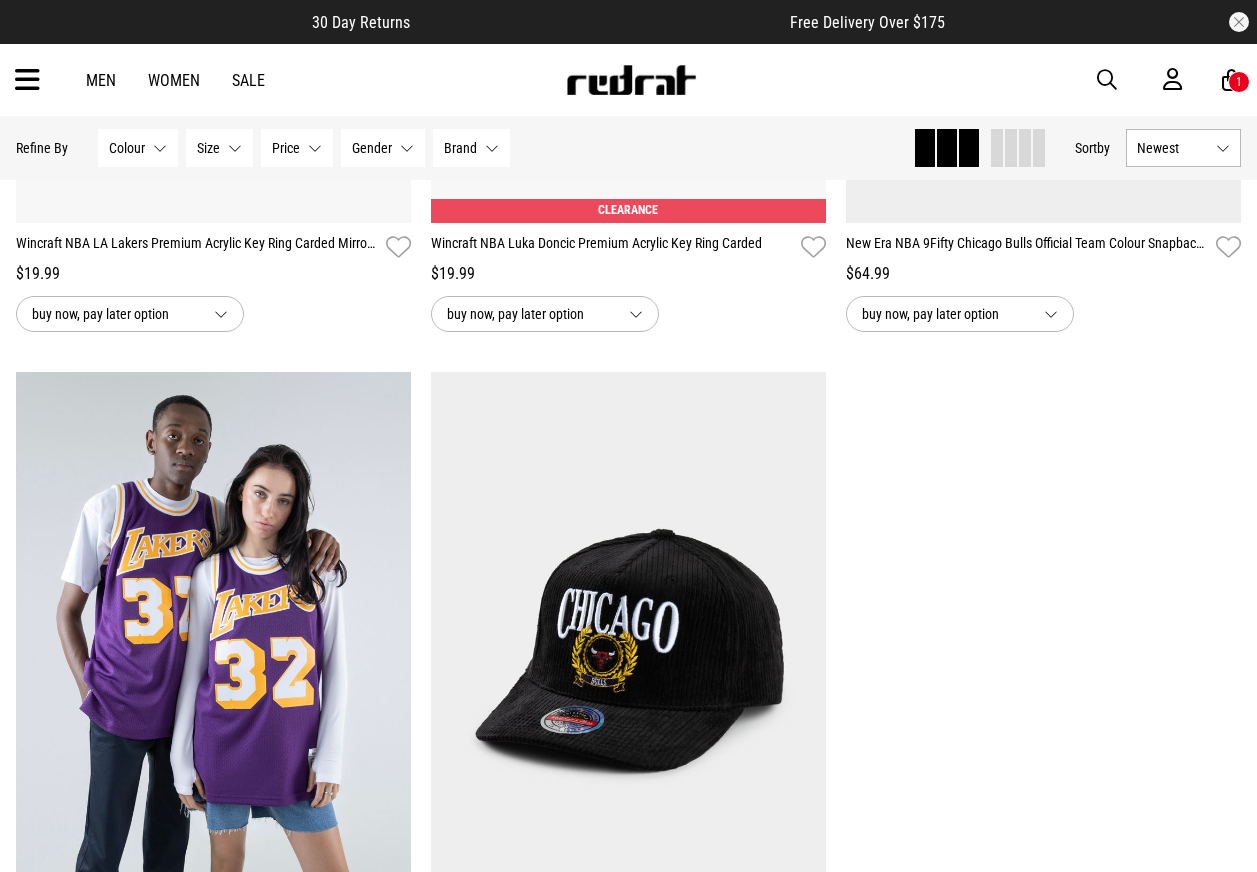 scroll, scrollTop: 33626, scrollLeft: 0, axis: vertical 